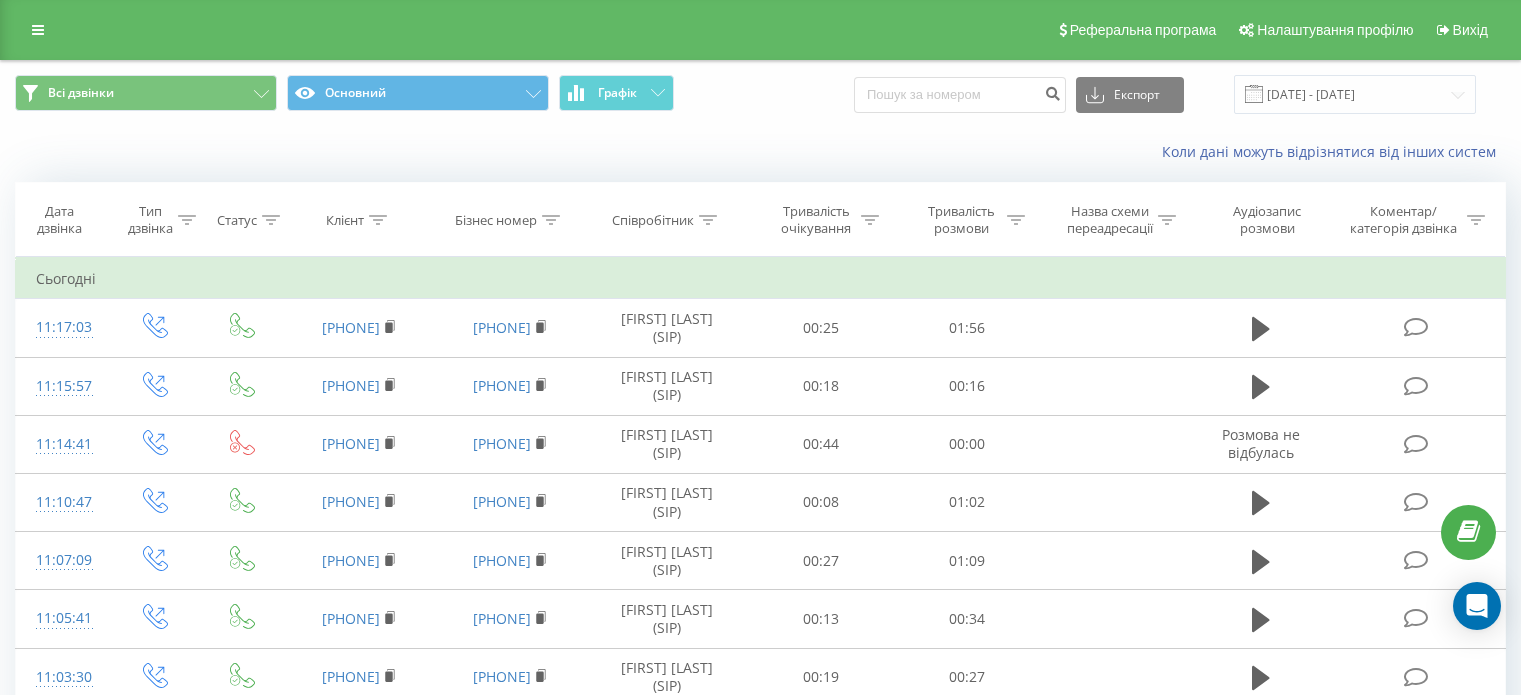 scroll, scrollTop: 0, scrollLeft: 0, axis: both 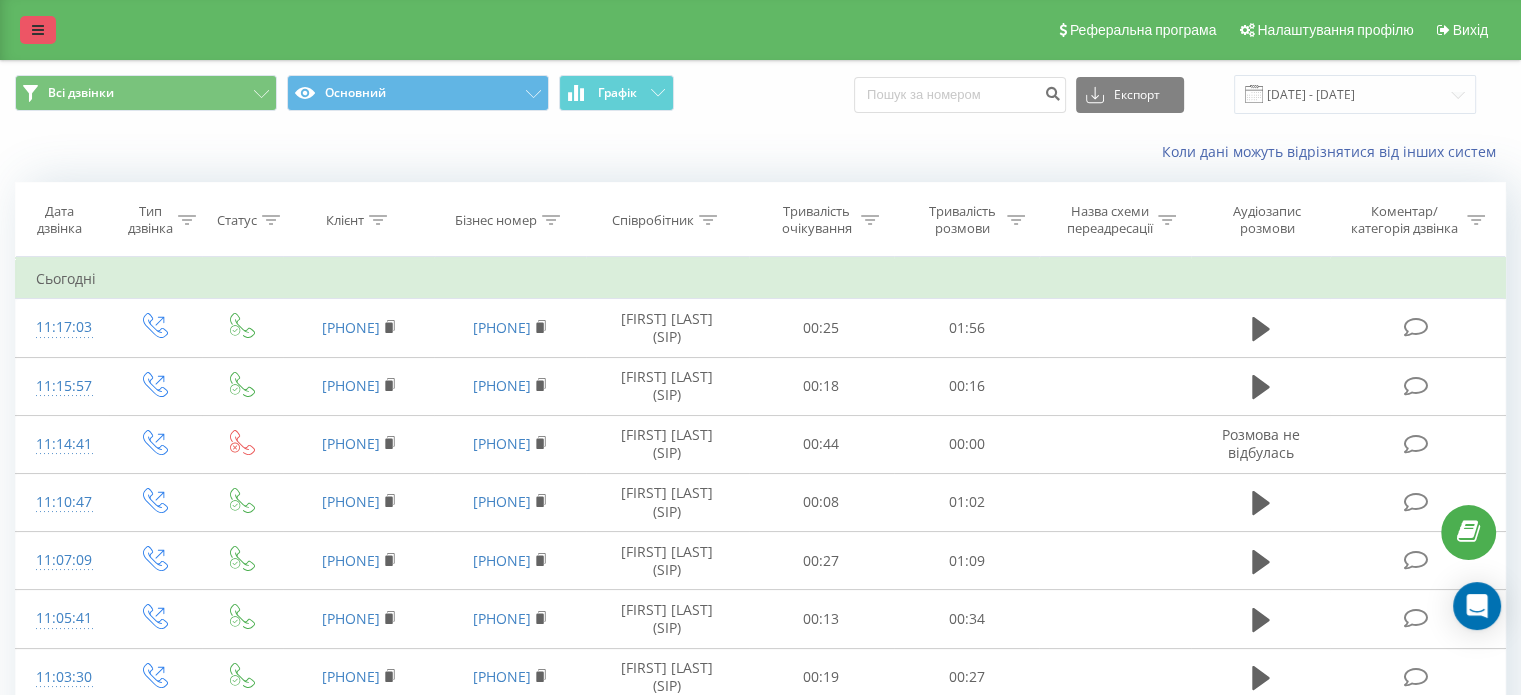 click at bounding box center [38, 30] 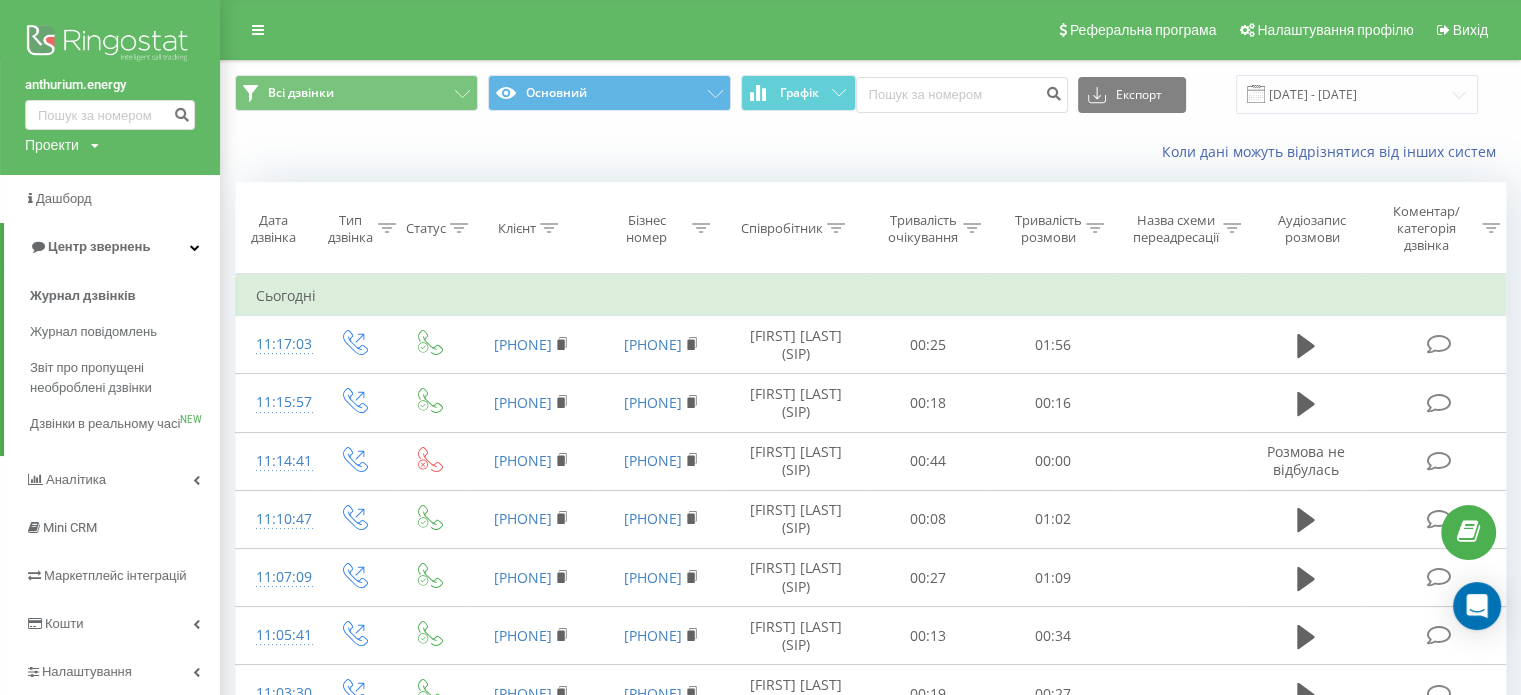 click at bounding box center [110, 45] 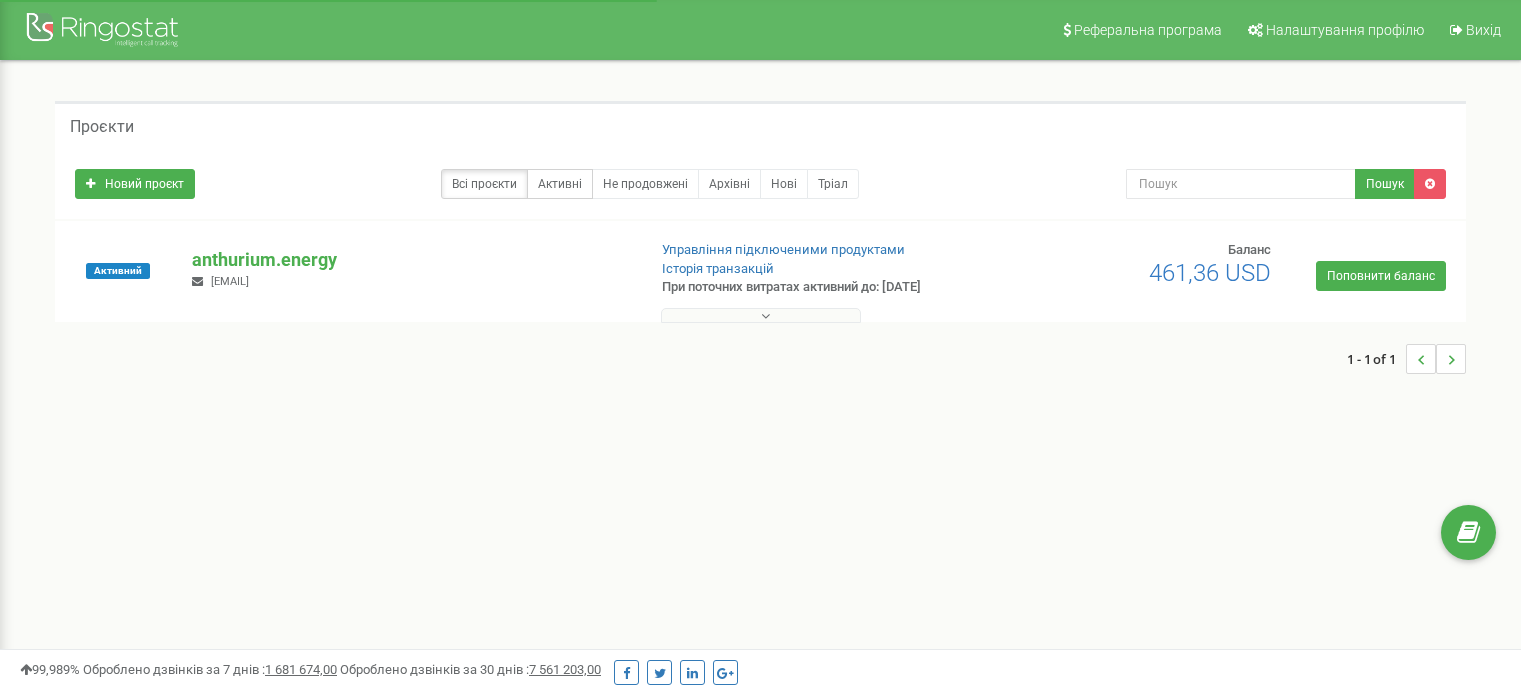 scroll, scrollTop: 0, scrollLeft: 0, axis: both 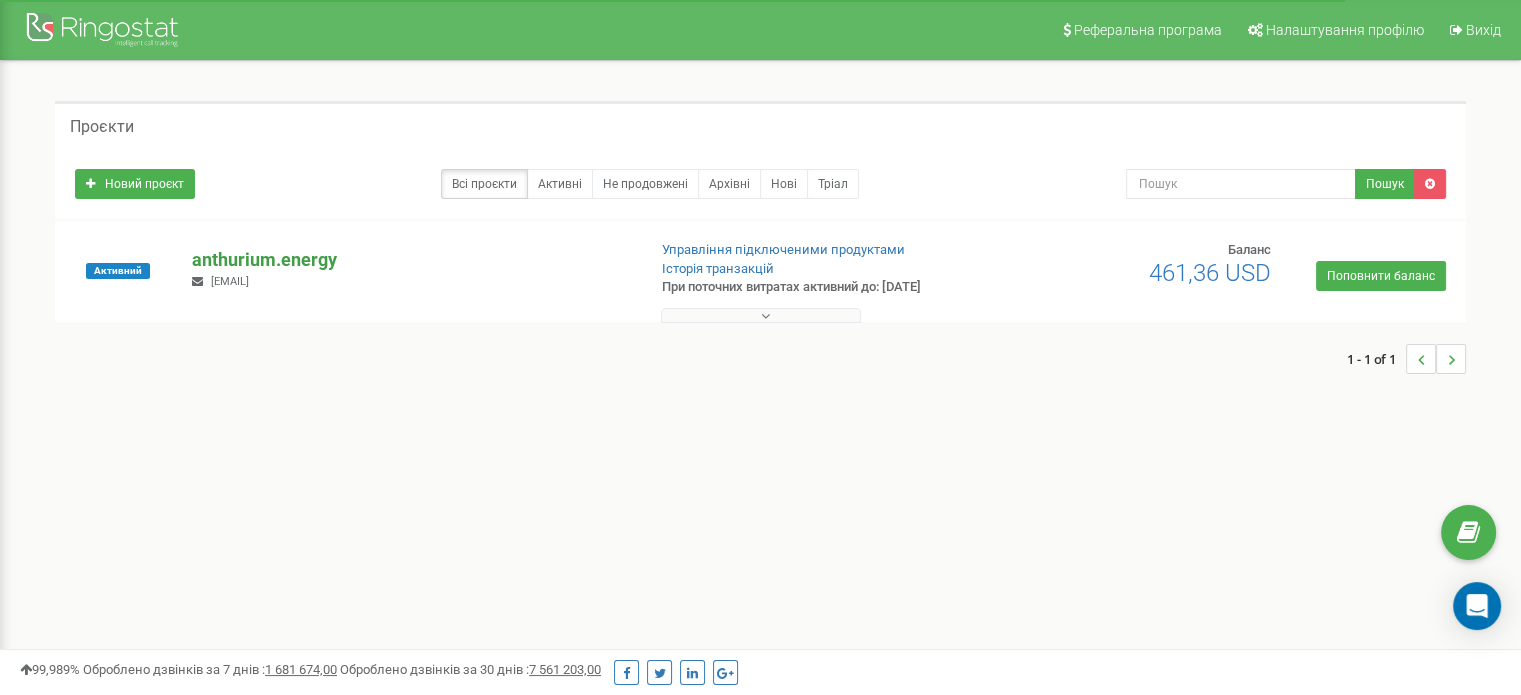 click on "anthurium.energy" at bounding box center [410, 260] 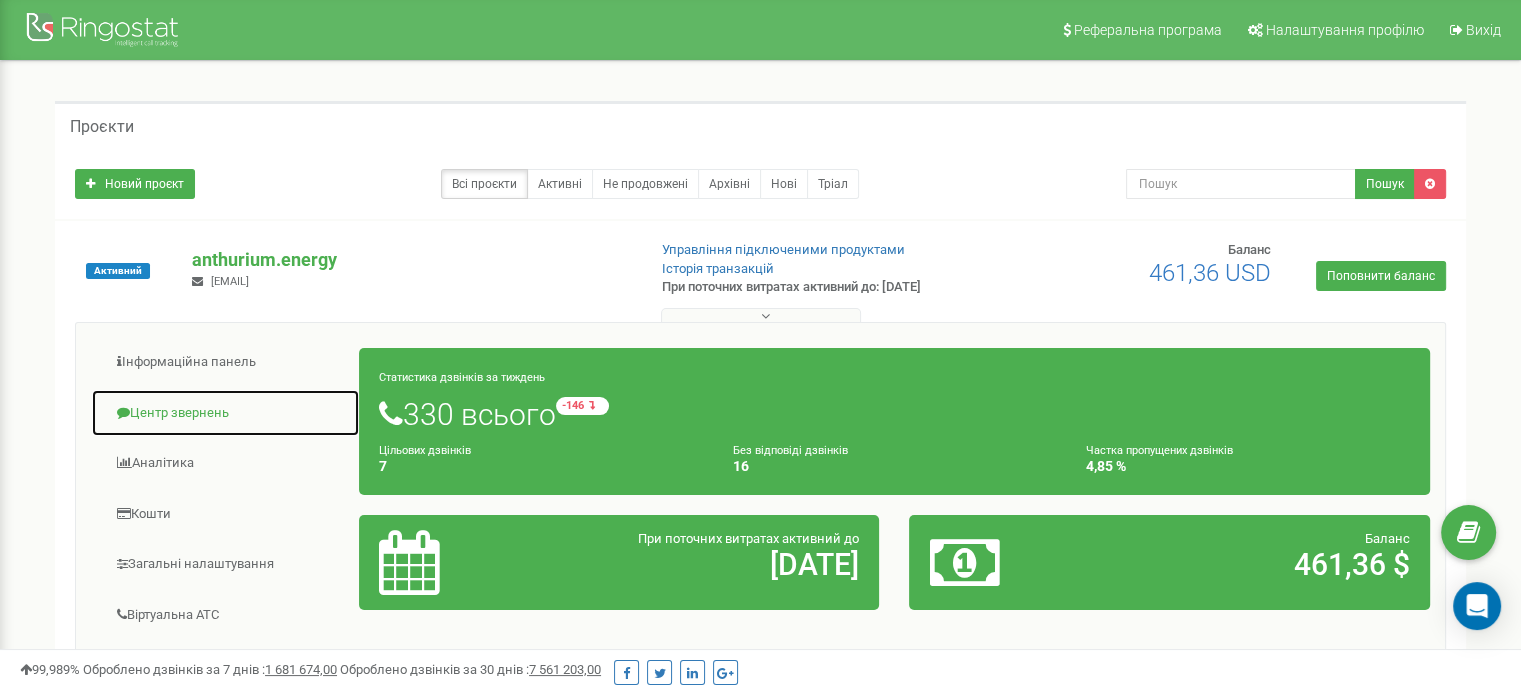 click on "Центр звернень" at bounding box center (225, 413) 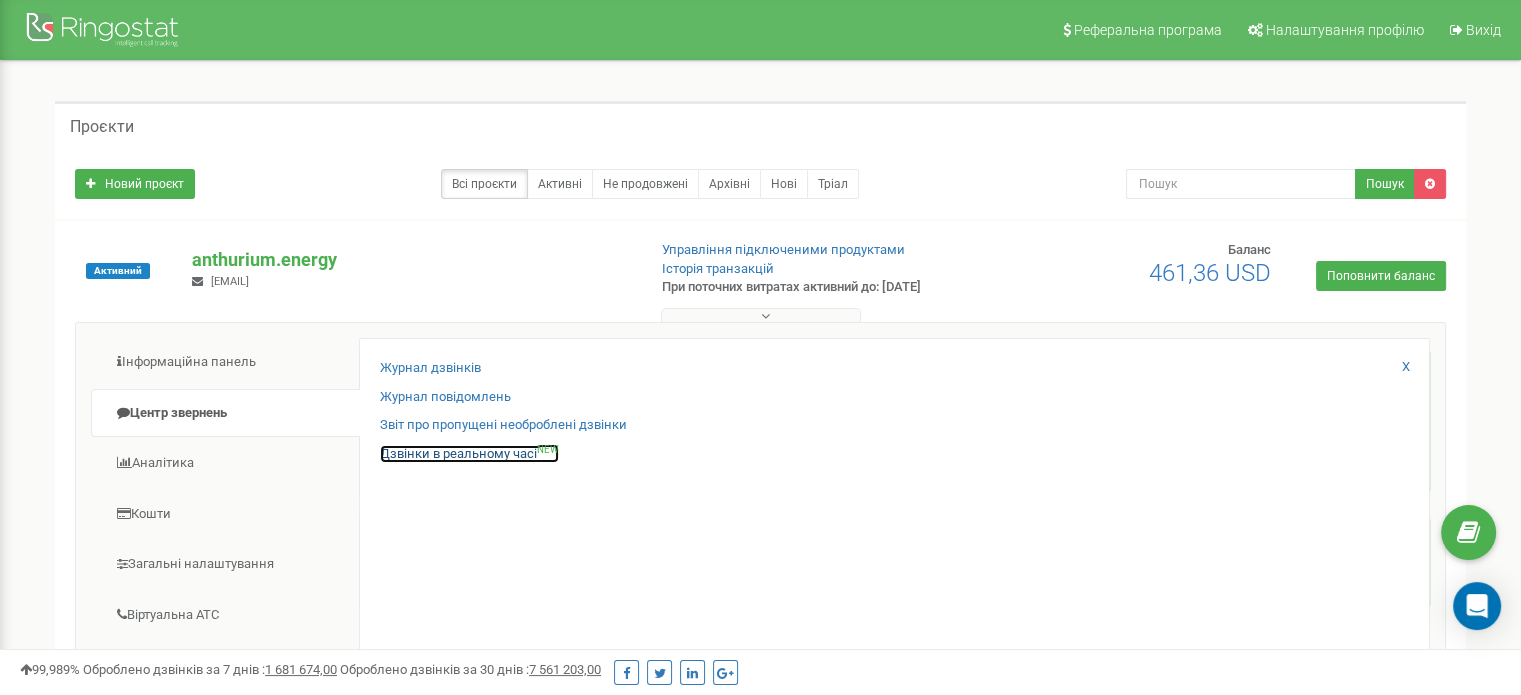 click on "Дзвінки в реальному часі  NEW" at bounding box center [469, 454] 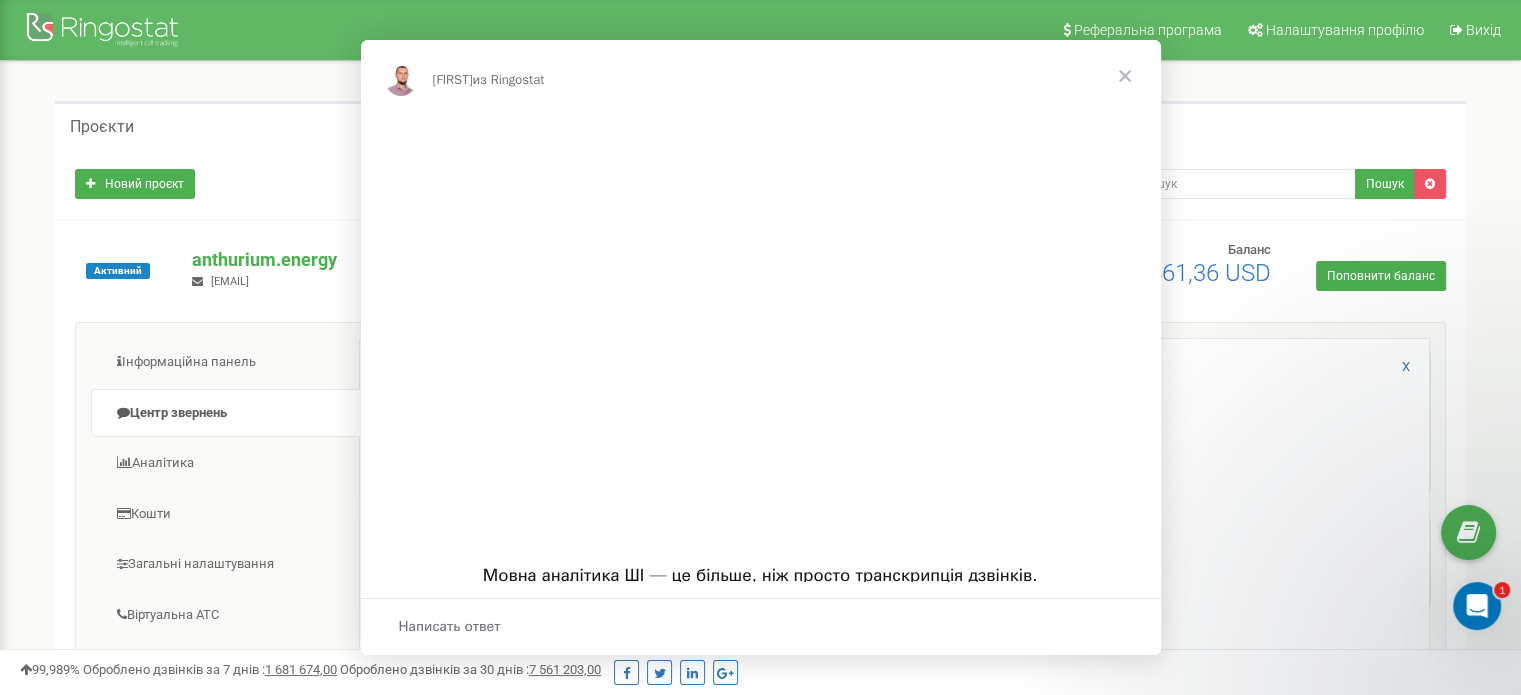 scroll, scrollTop: 0, scrollLeft: 0, axis: both 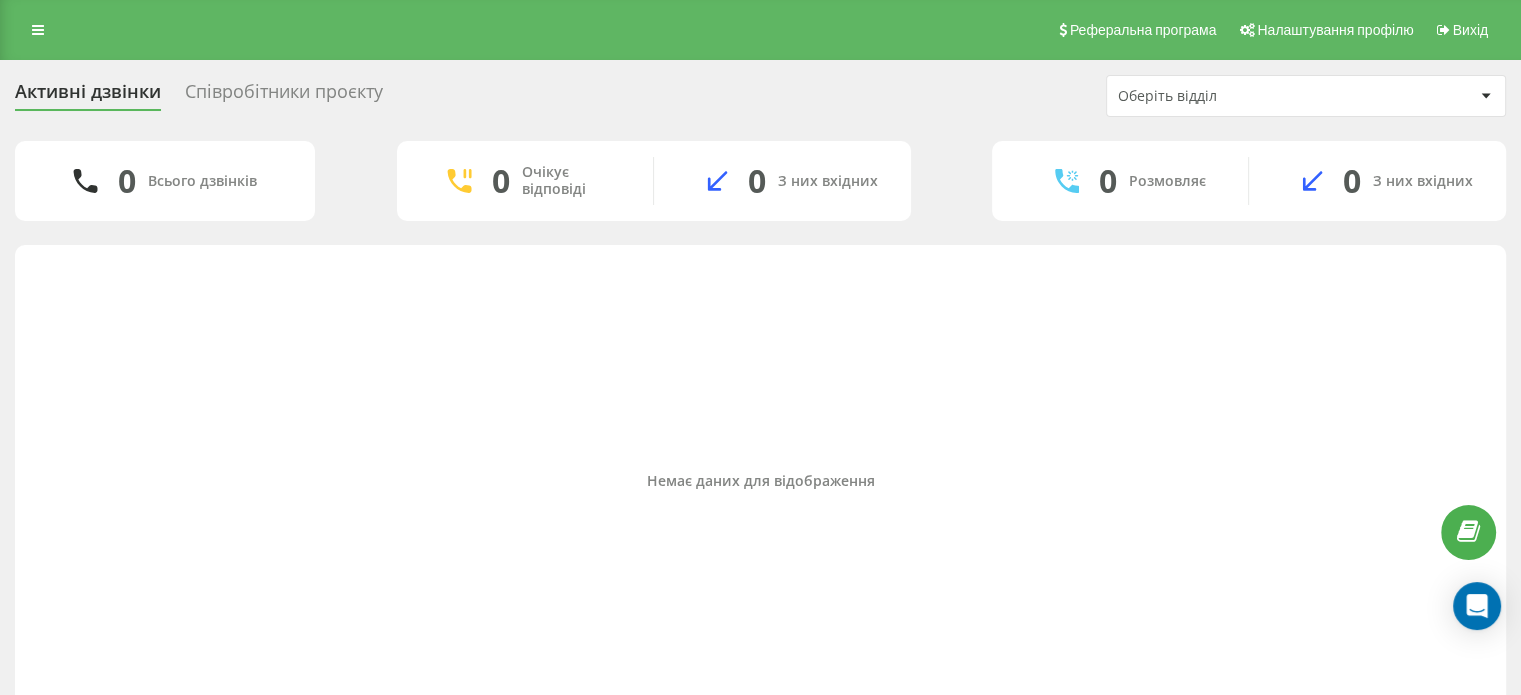 click on "Оберіть відділ" at bounding box center [1237, 96] 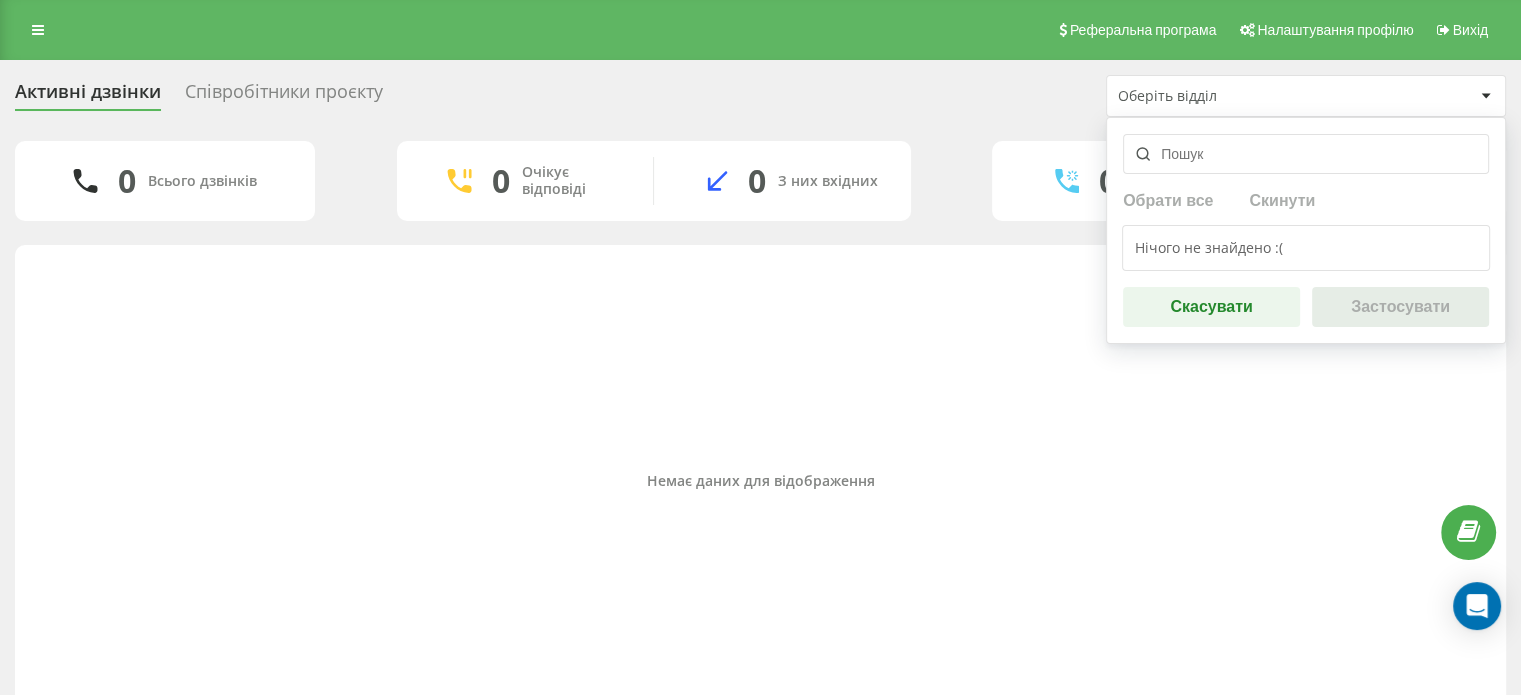 click at bounding box center (1306, 154) 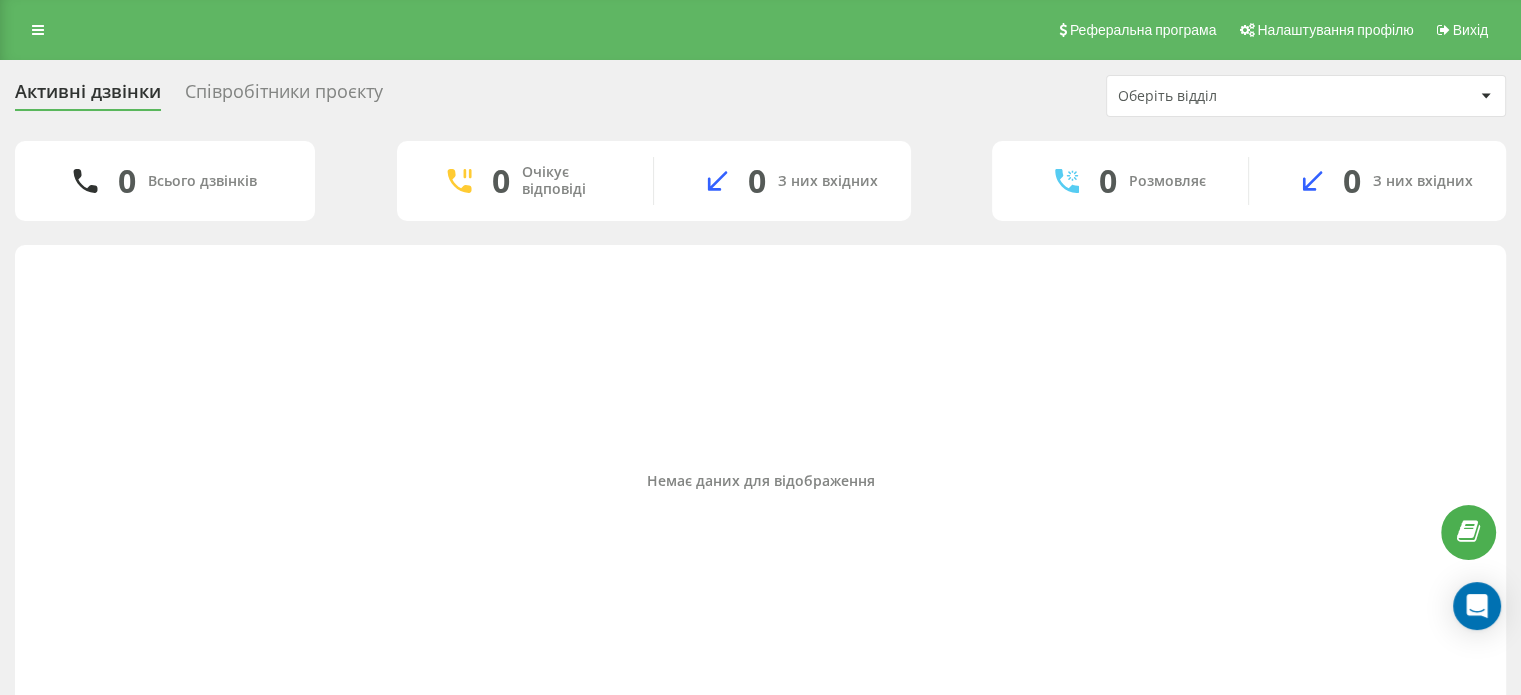 click on "Співробітники проєкту" at bounding box center [284, 96] 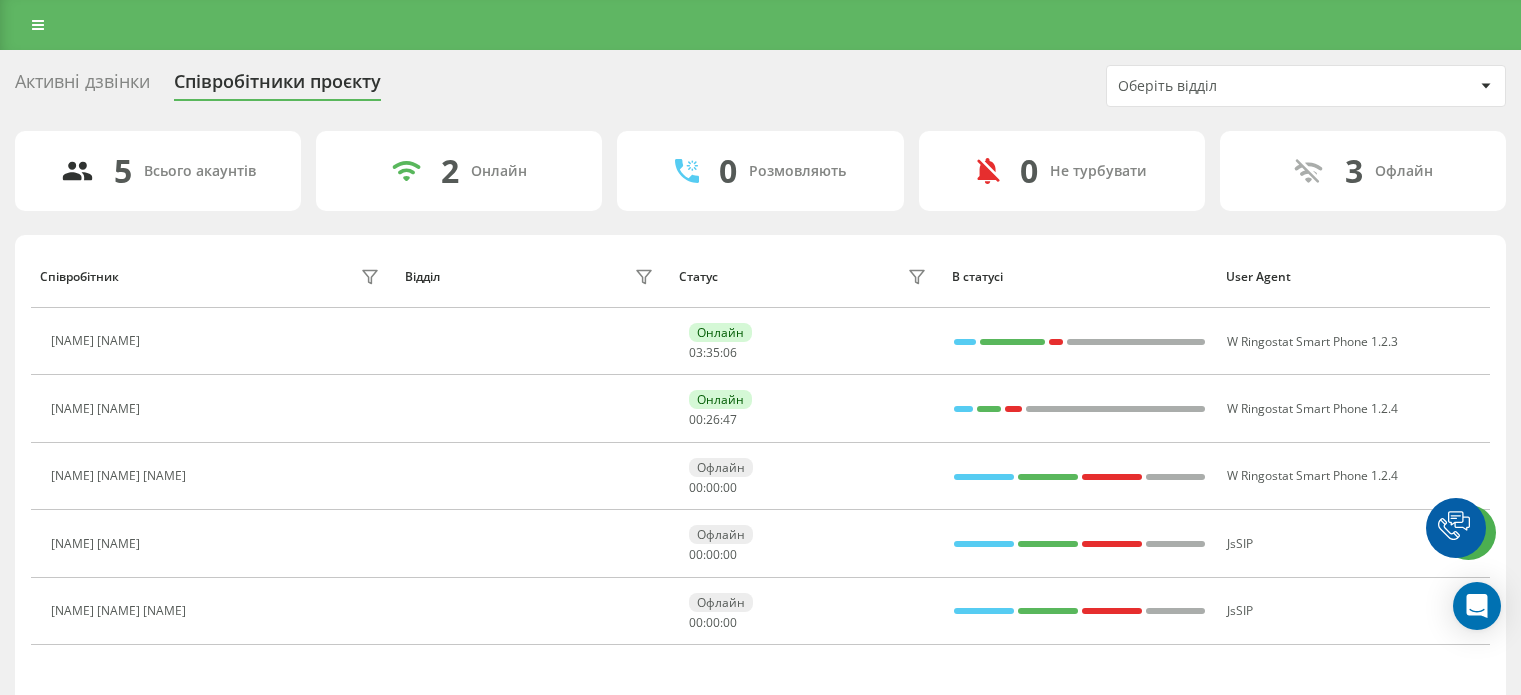 scroll, scrollTop: 0, scrollLeft: 0, axis: both 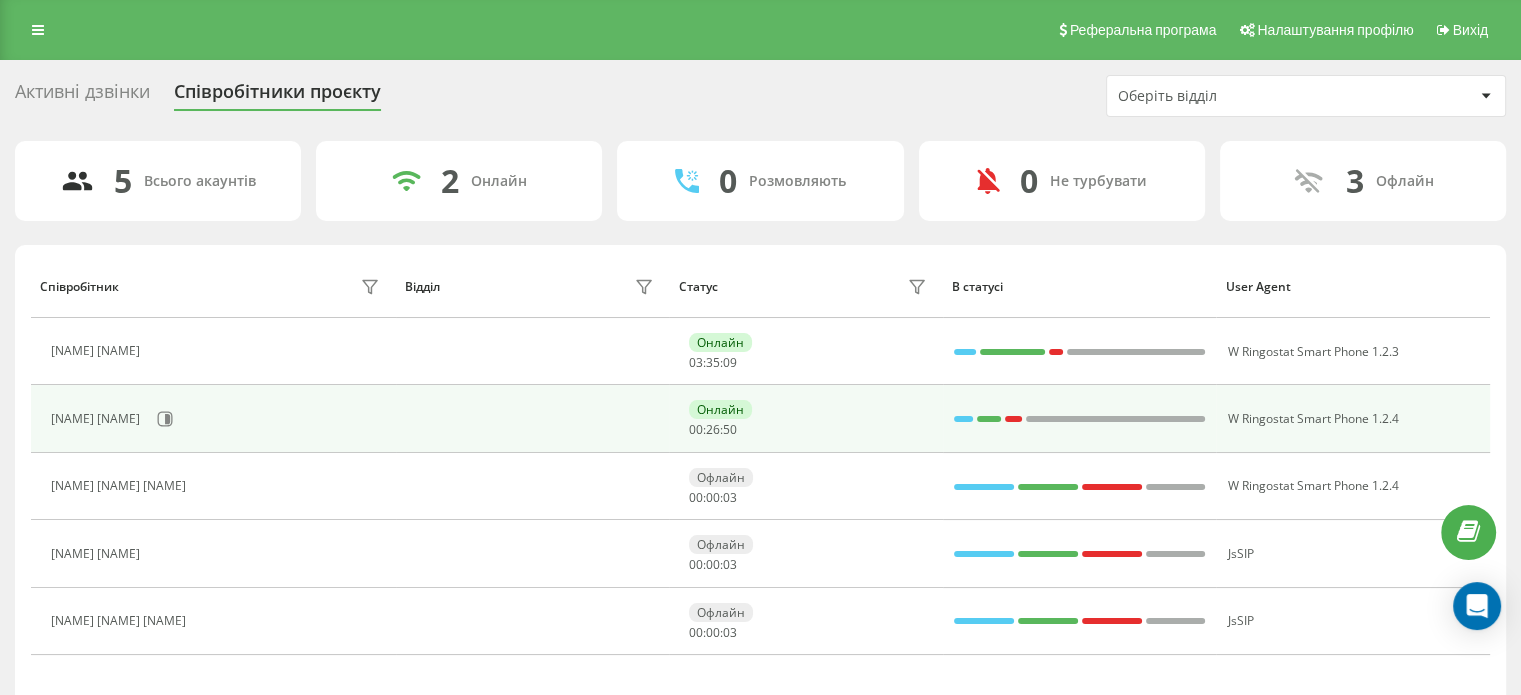 click on "Онлайн 00 : 26 : 50" at bounding box center (810, 418) 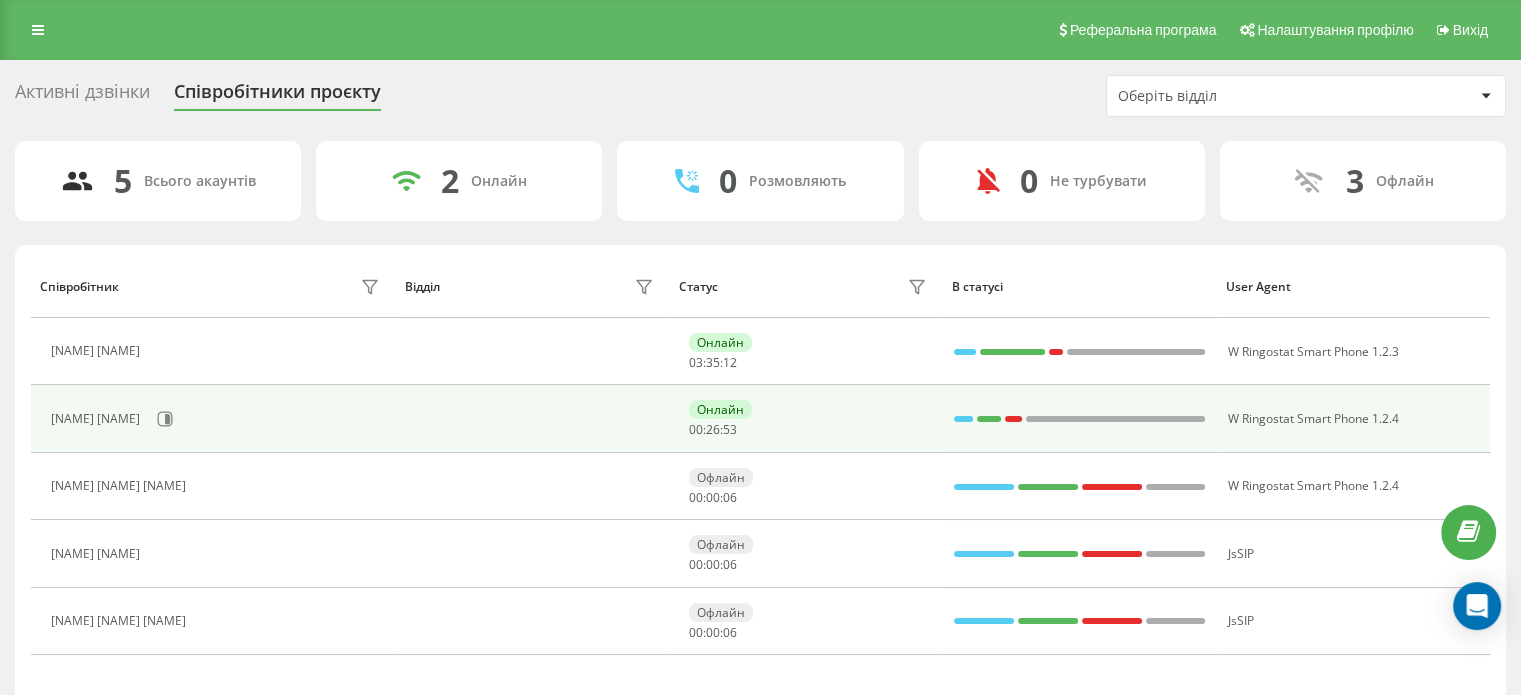 click on "Онлайн" at bounding box center (720, 409) 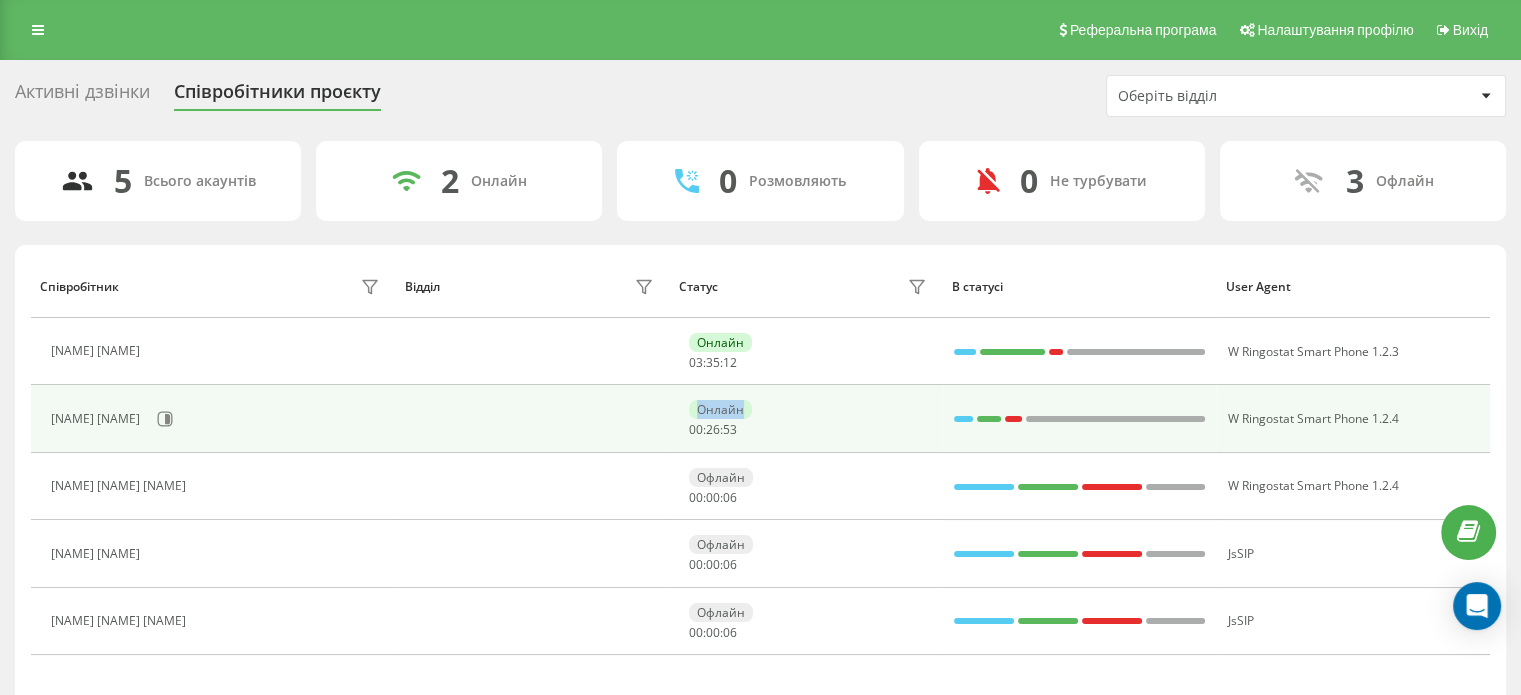 click on "Онлайн" at bounding box center [720, 409] 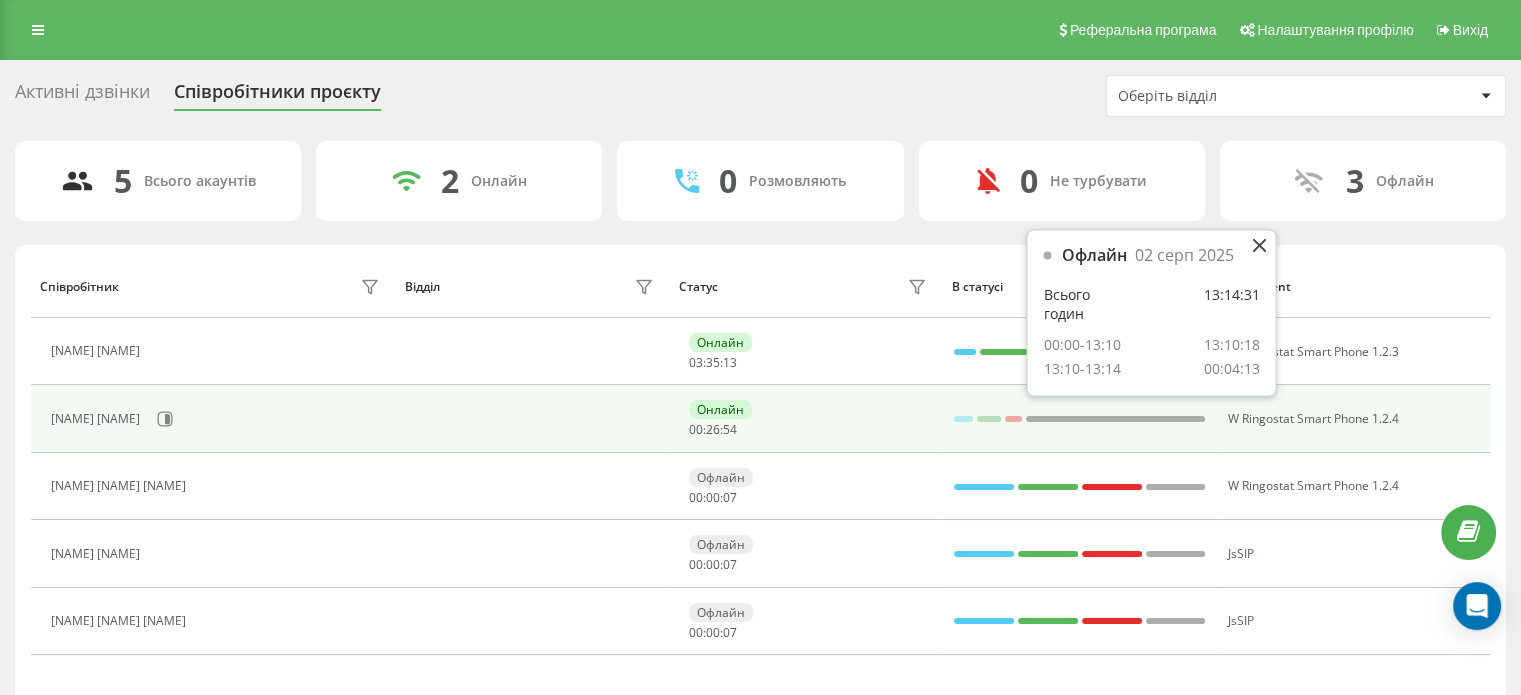 click at bounding box center [1115, 419] 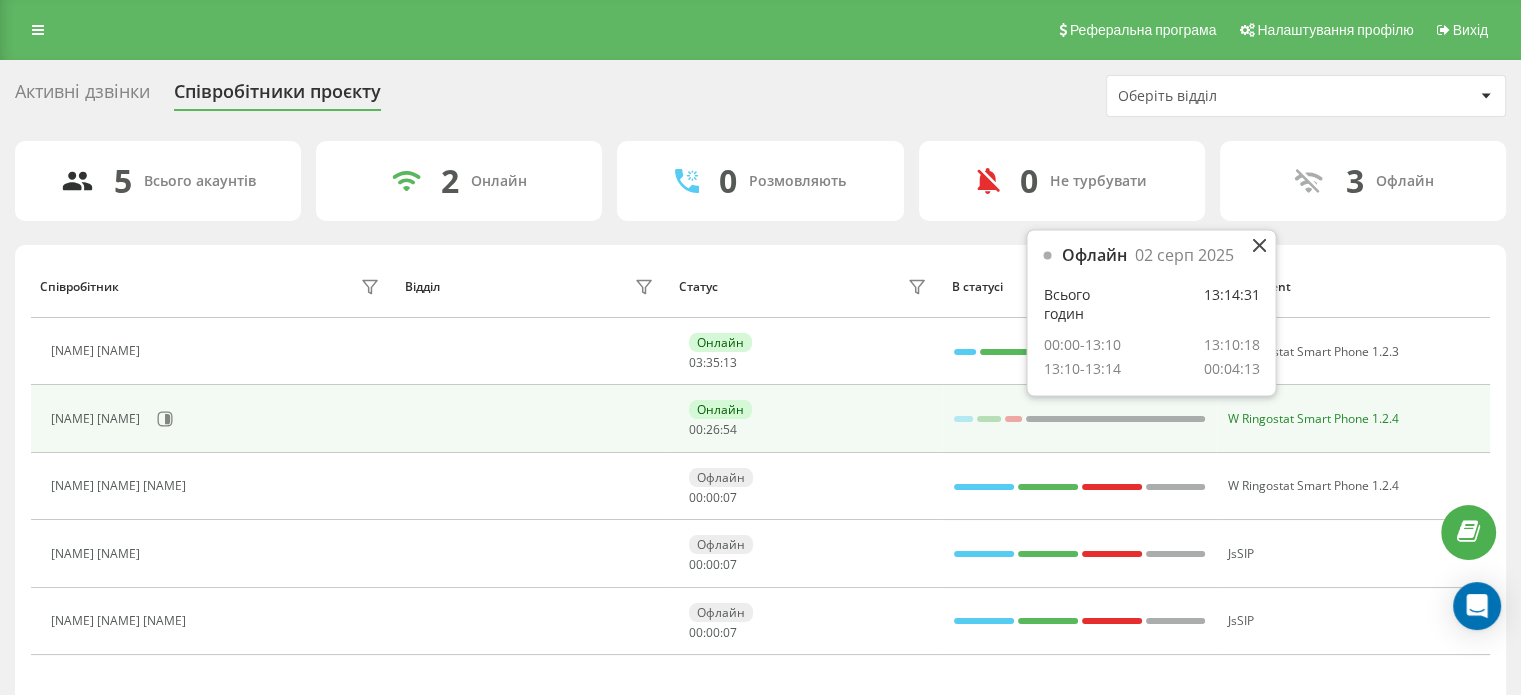 click on "W Ringostat Smart Phone 1.2.4" at bounding box center (1312, 418) 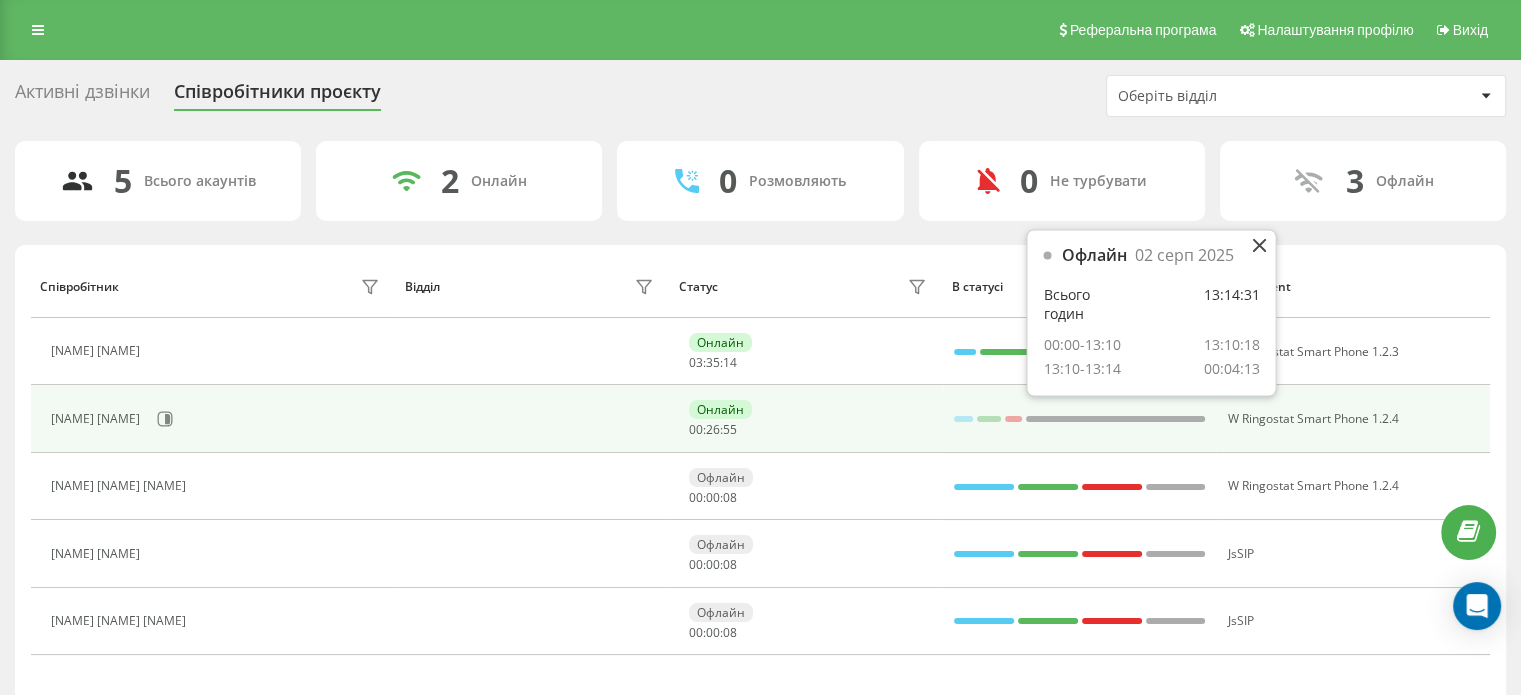 click at bounding box center [1080, 418] 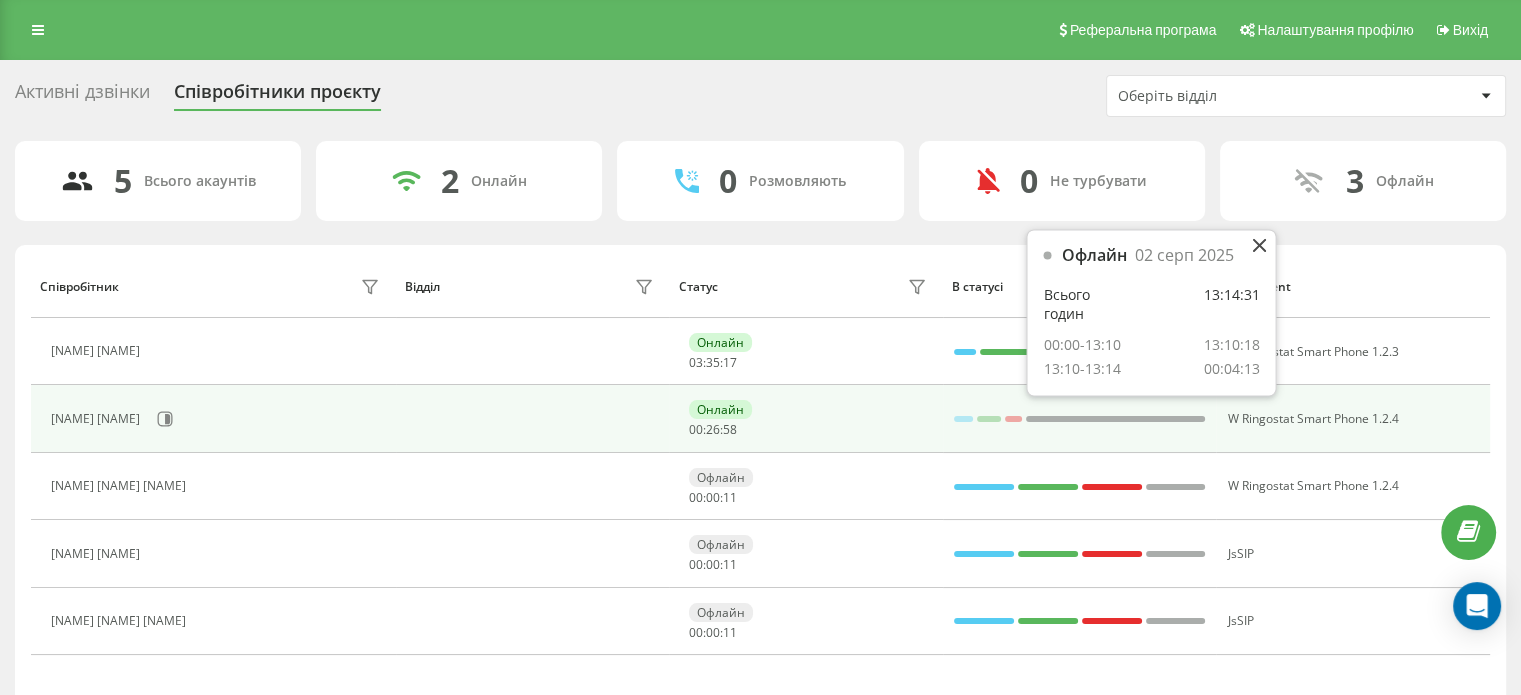 click at bounding box center [988, 419] 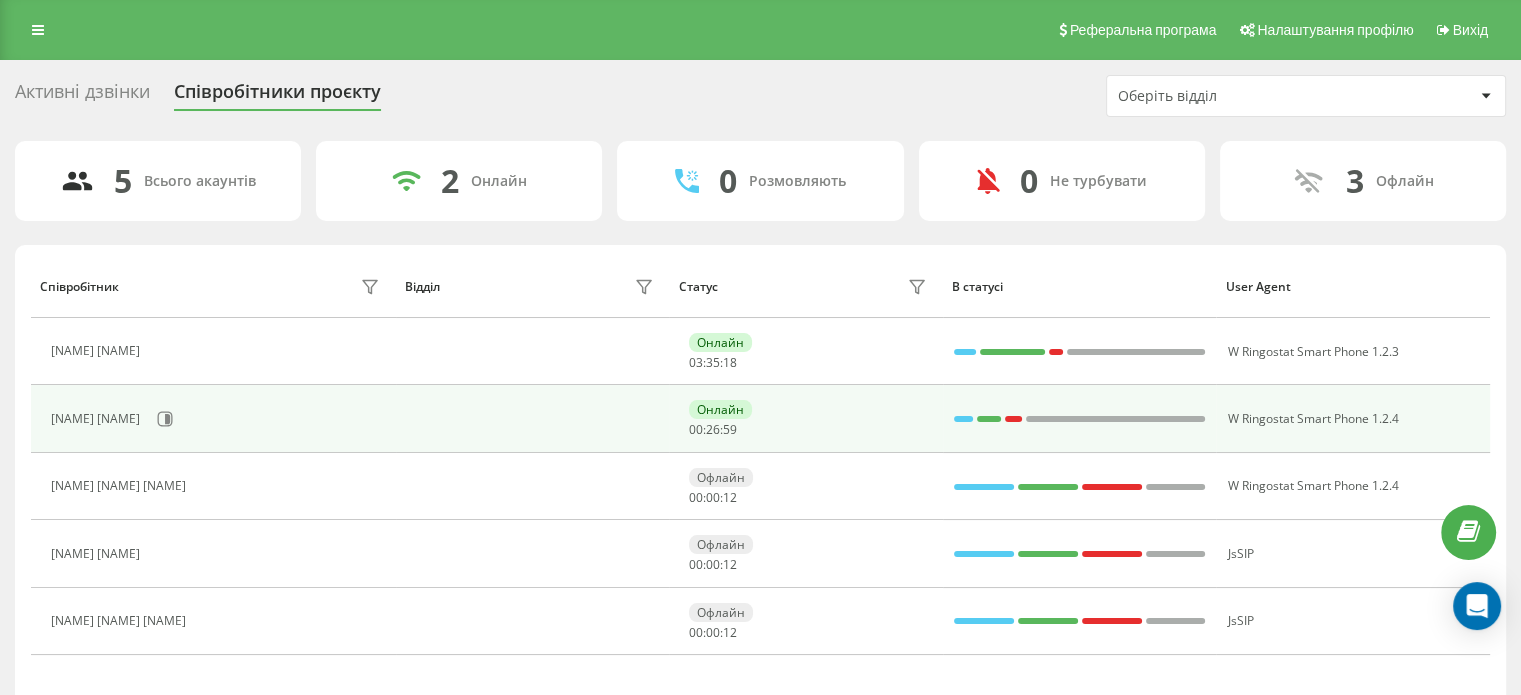 click at bounding box center [963, 419] 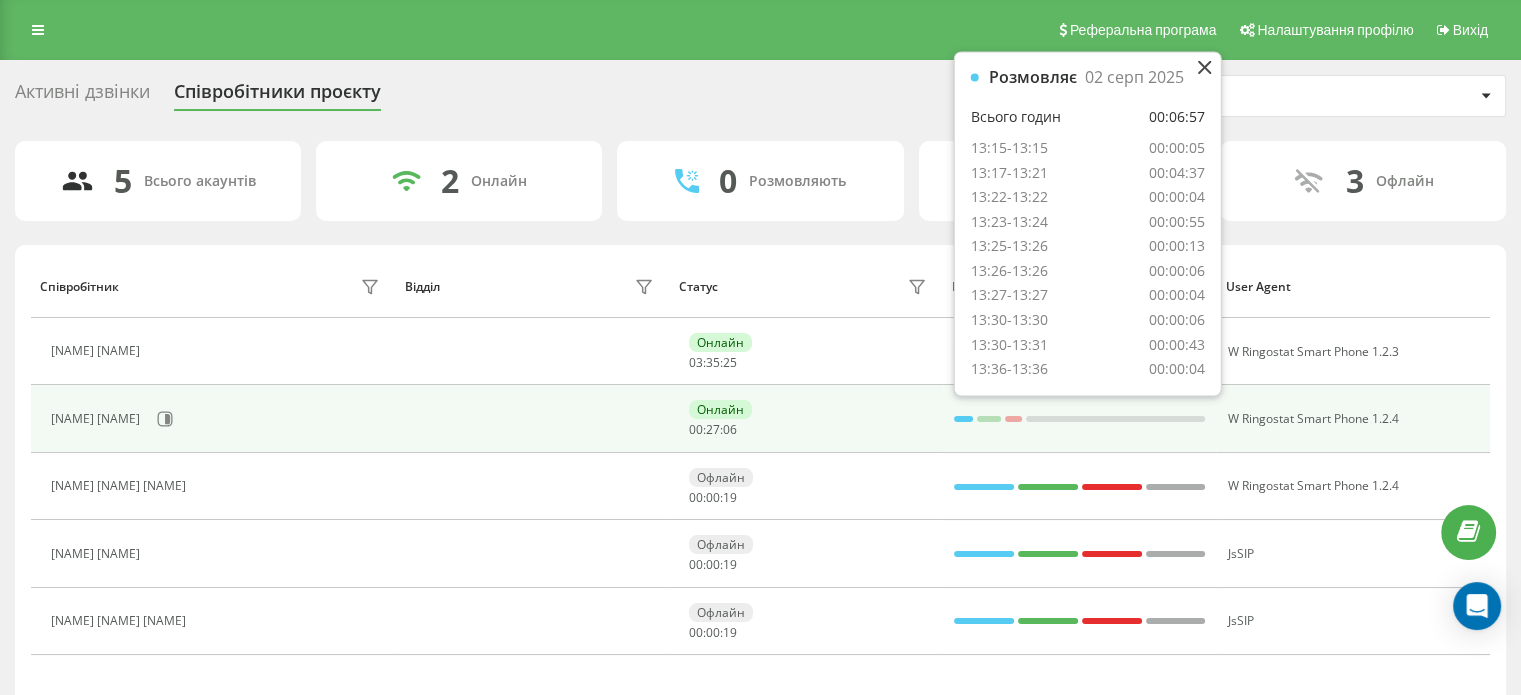 click at bounding box center (988, 419) 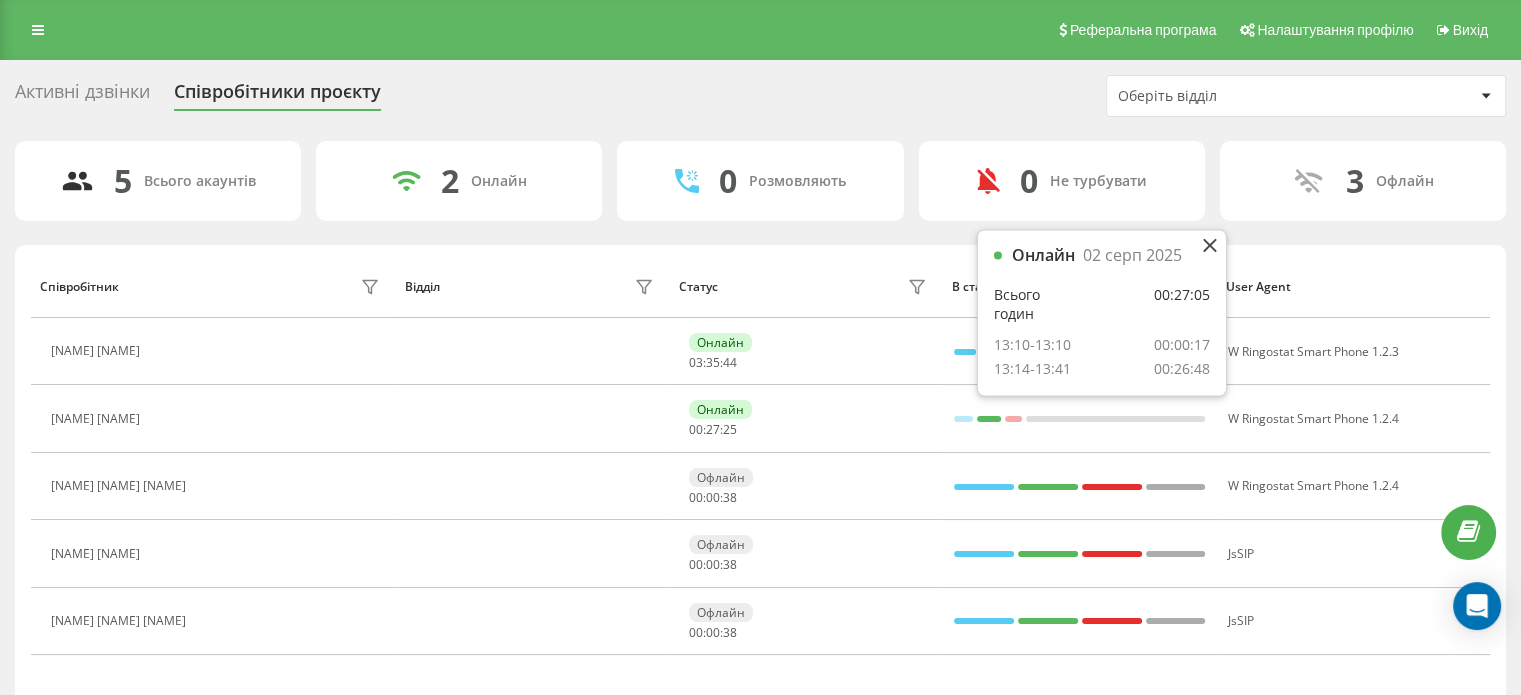click on "0   Розмовляють" at bounding box center (760, 181) 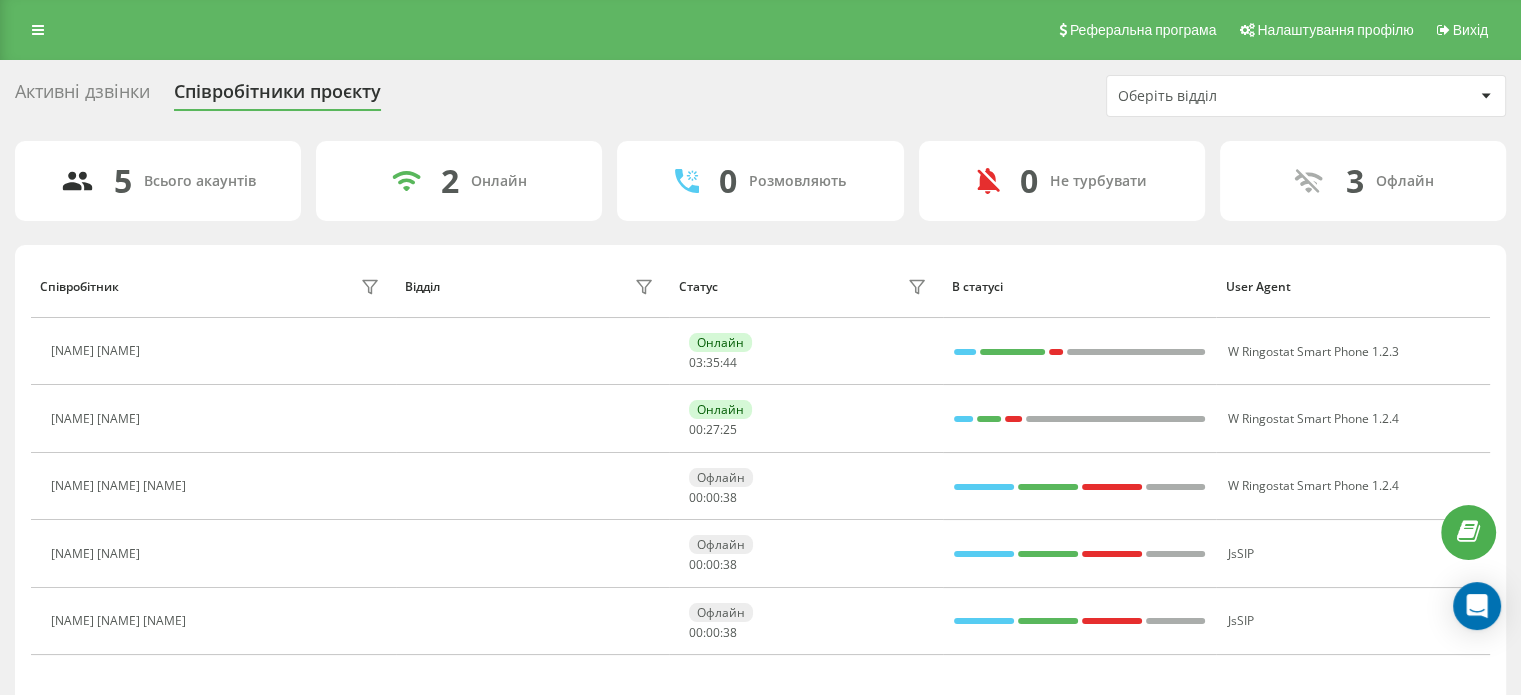 click on "Розмовляють" at bounding box center (797, 181) 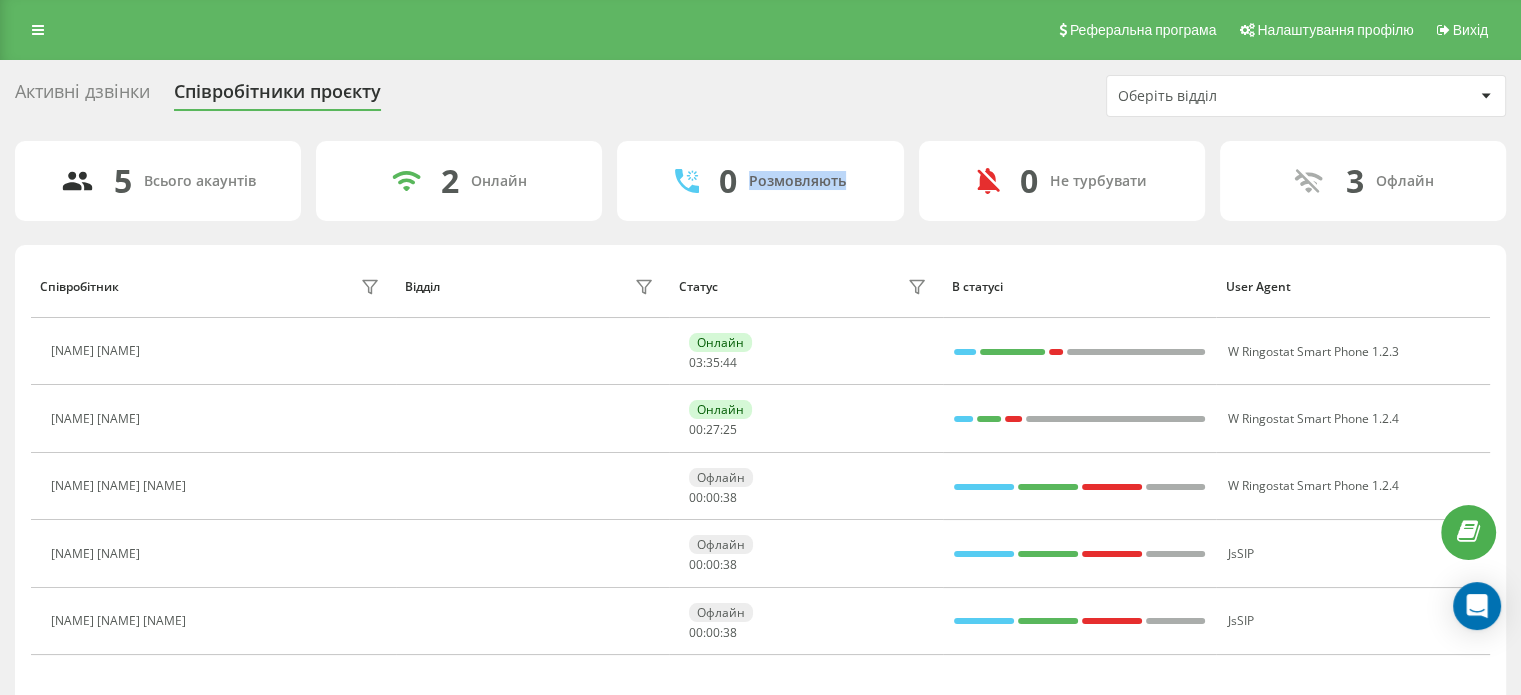 click on "Розмовляють" at bounding box center [797, 181] 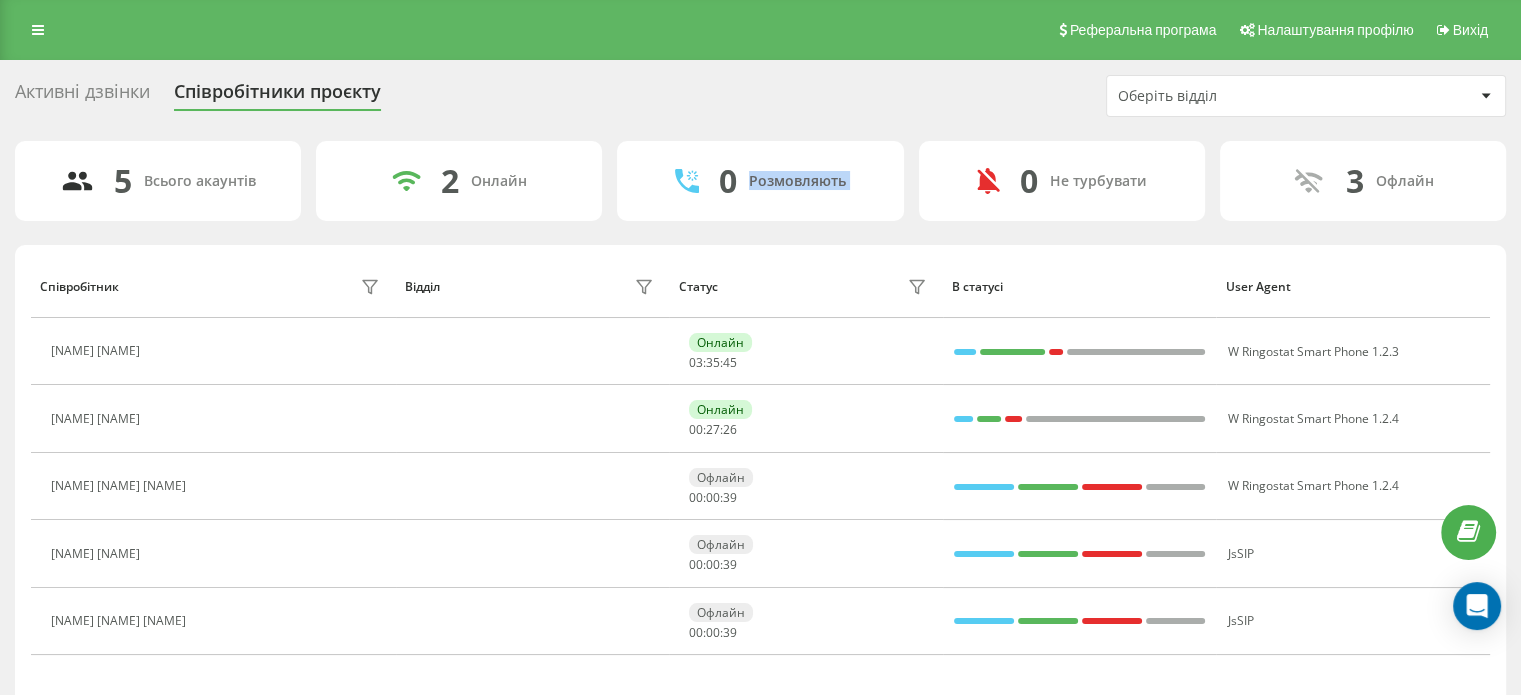 click on "Розмовляють" at bounding box center [797, 181] 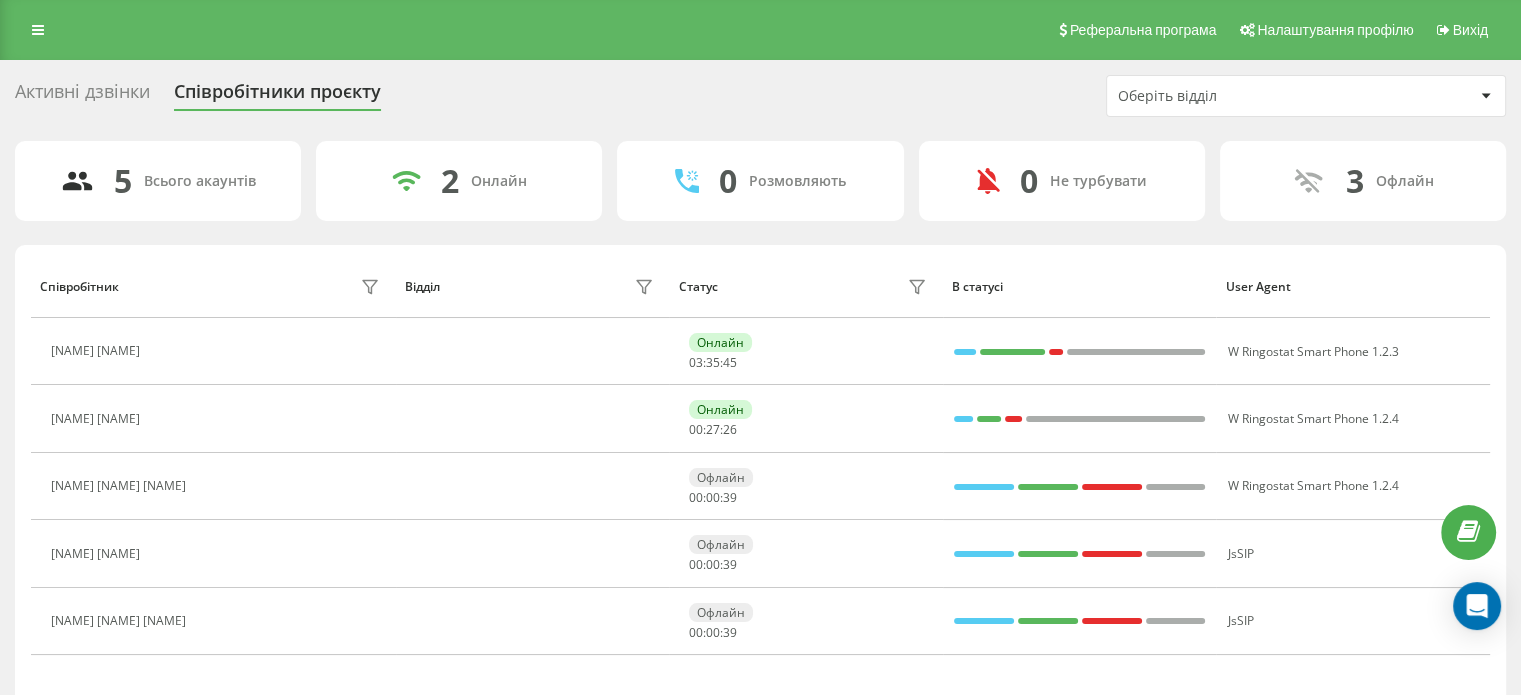 click on "Активні дзвінки Співробітники проєкту Оберіть відділ" at bounding box center (760, 96) 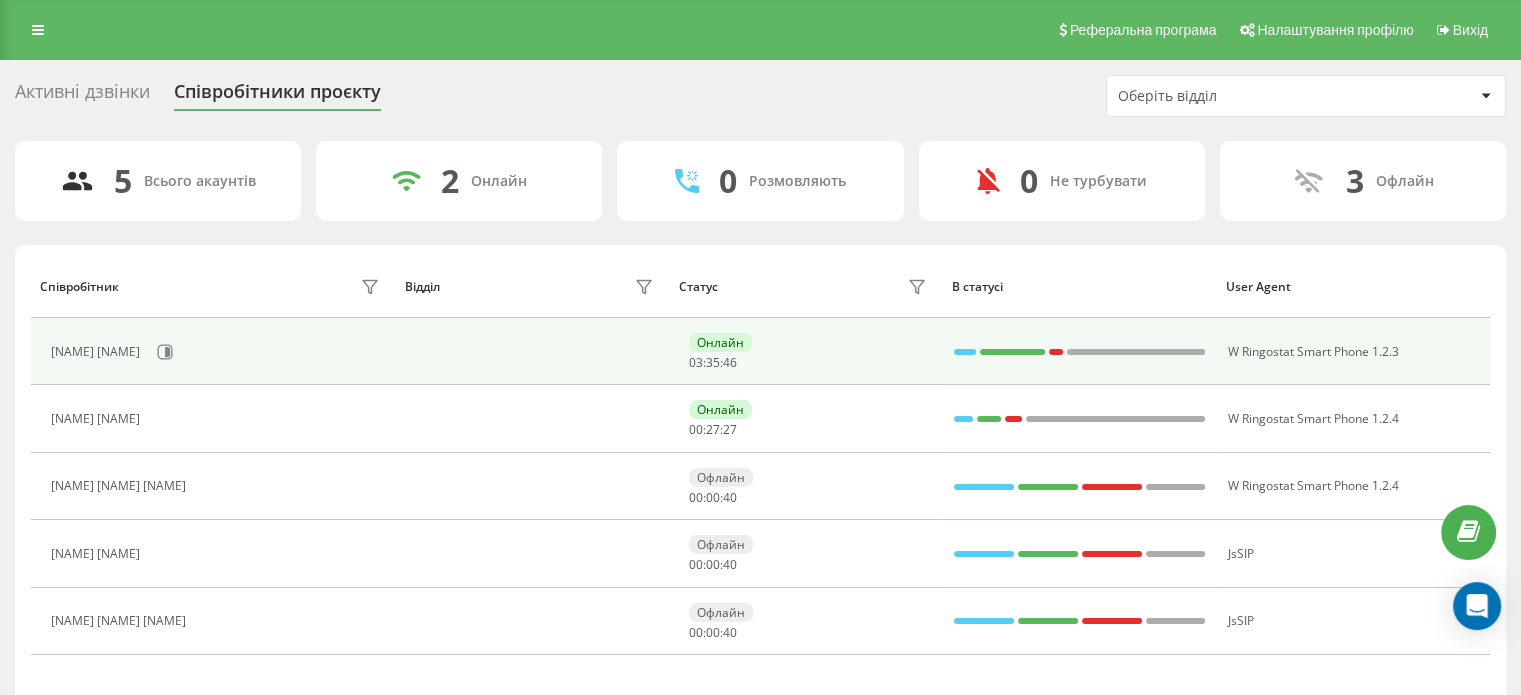 scroll, scrollTop: 76, scrollLeft: 0, axis: vertical 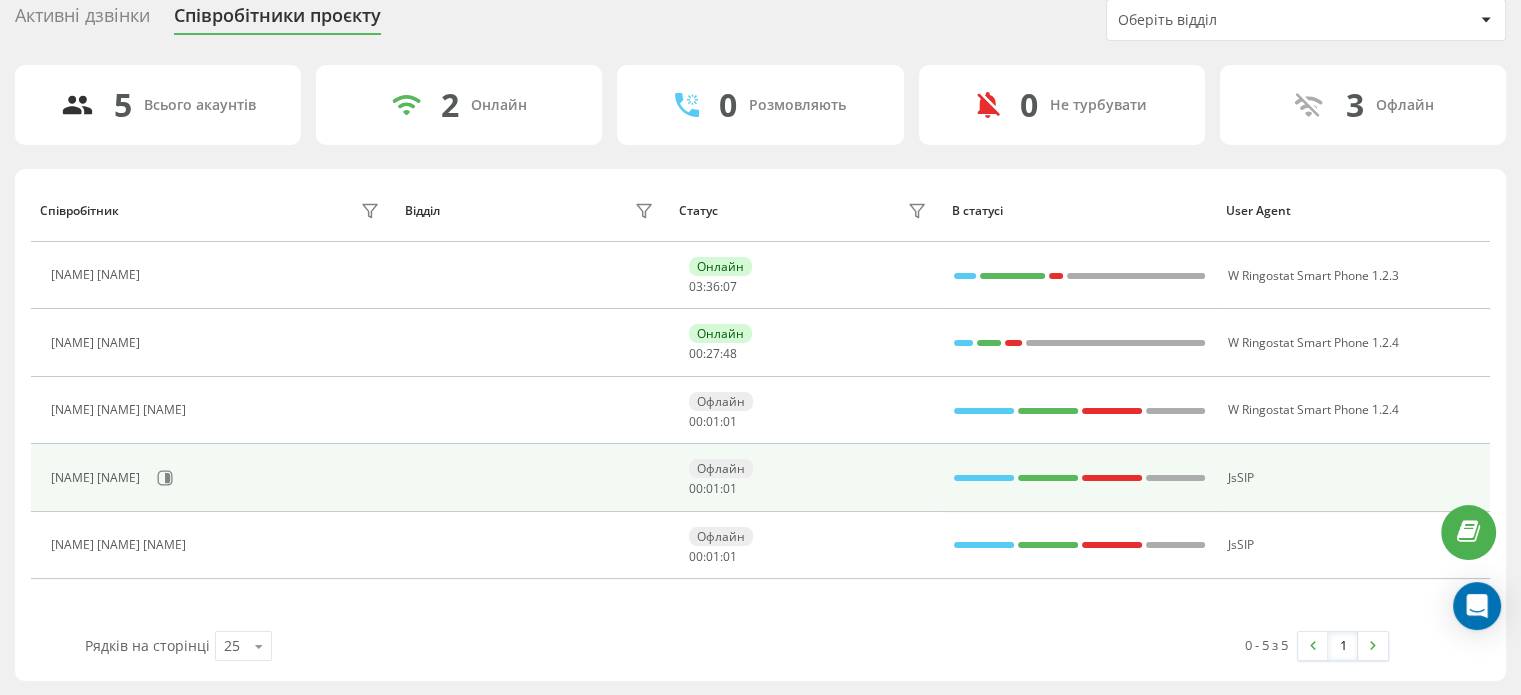 click on "Офлайн" at bounding box center (721, 468) 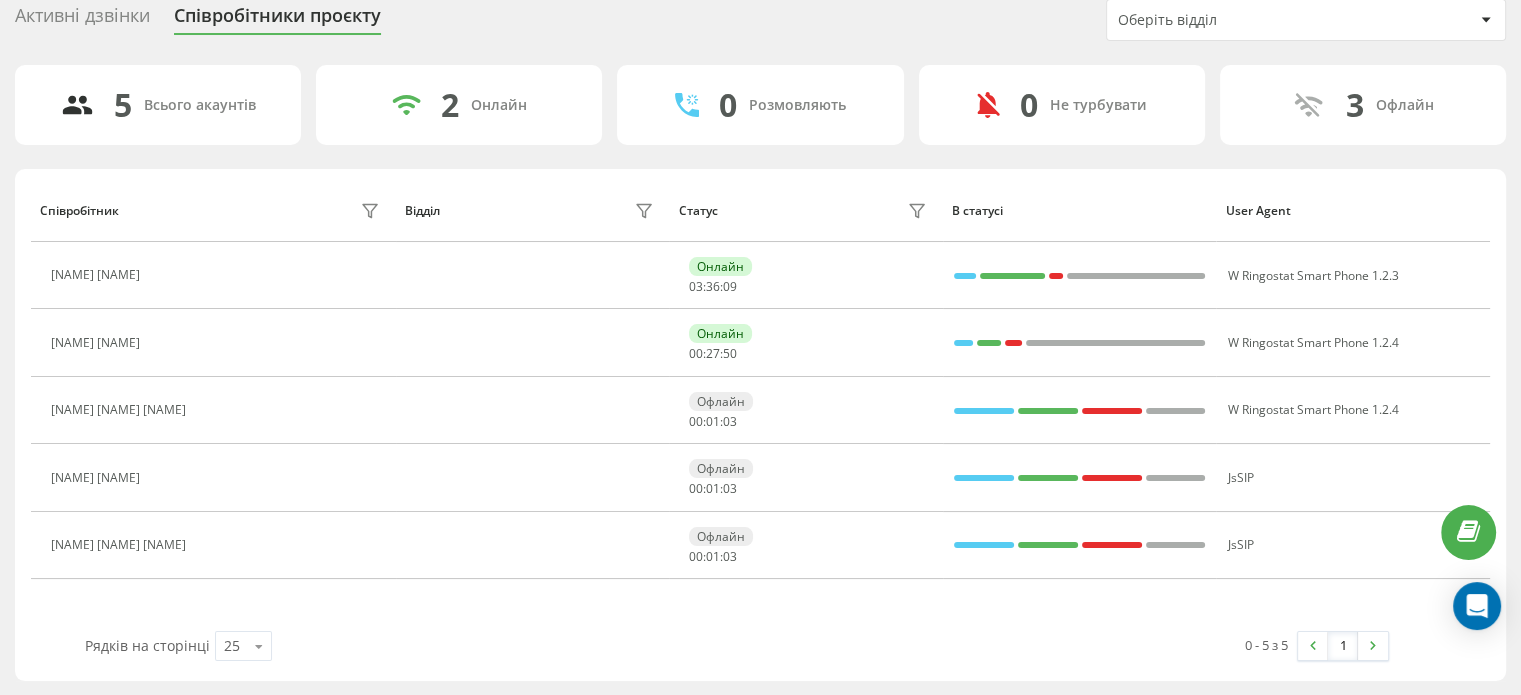 click on "2   Онлайн" at bounding box center [459, 105] 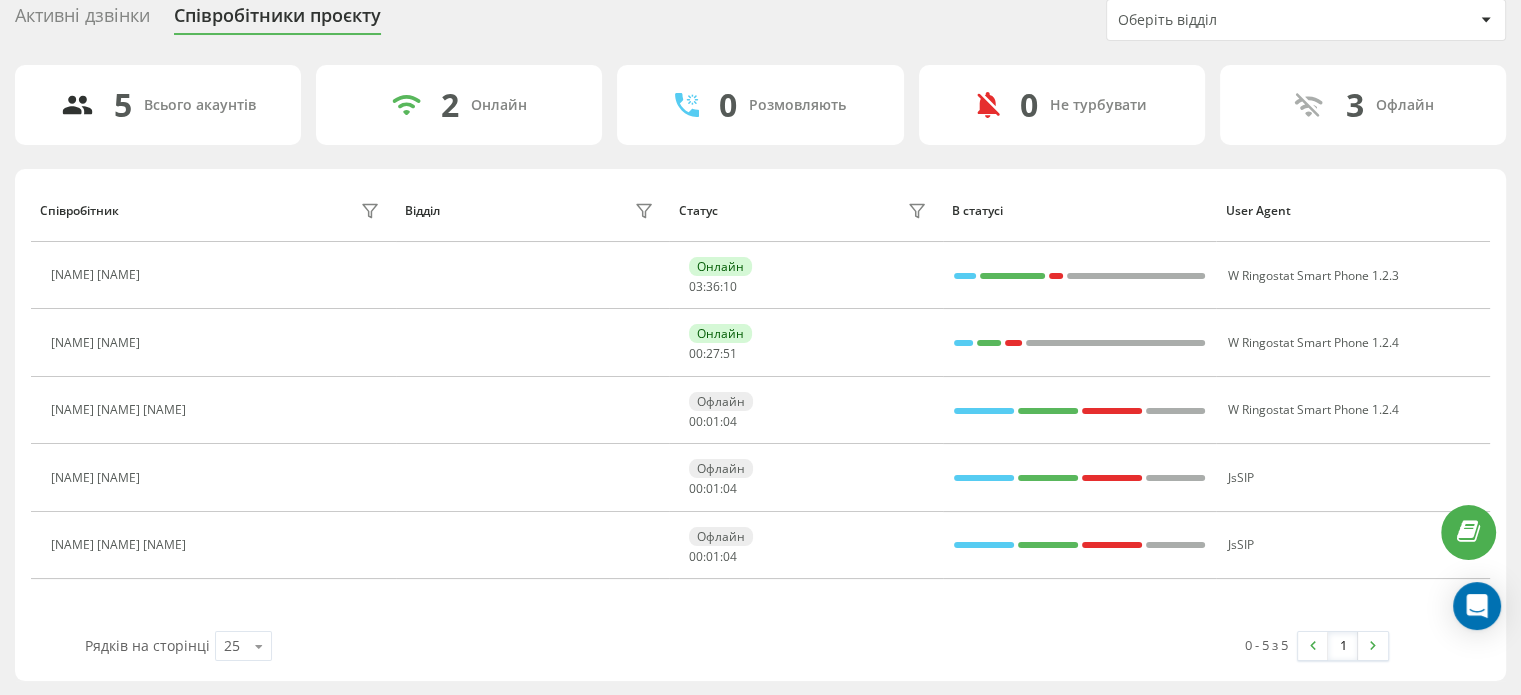 click on "2" at bounding box center (450, 105) 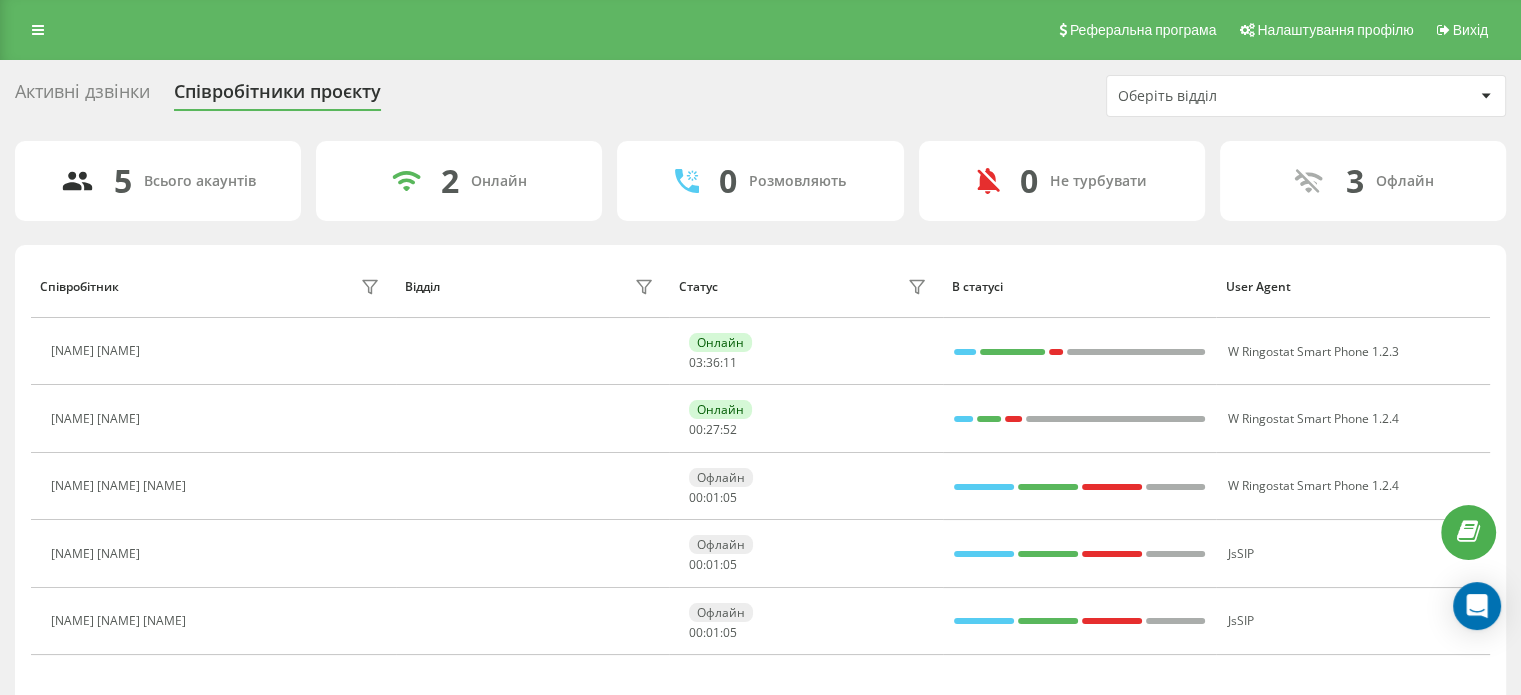 click on "Активні дзвінки" at bounding box center (82, 96) 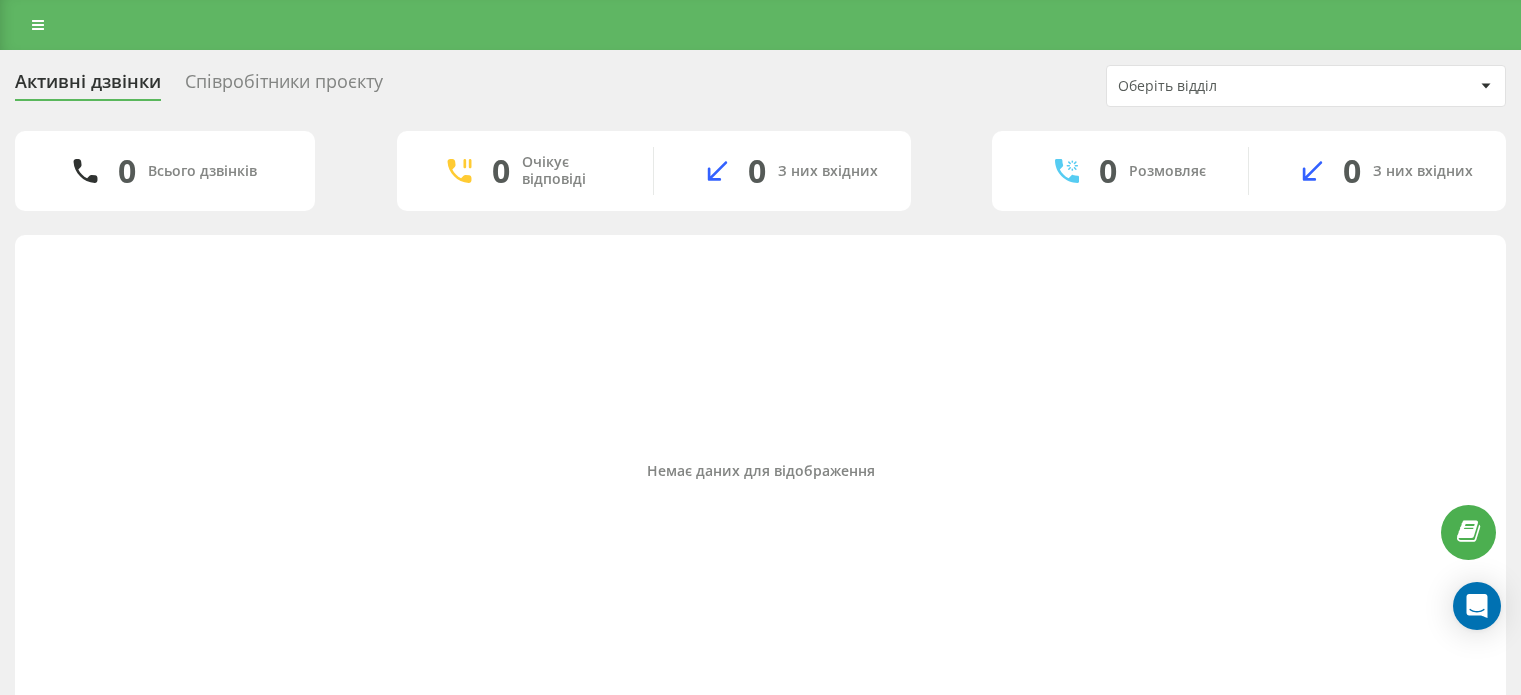 scroll, scrollTop: 0, scrollLeft: 0, axis: both 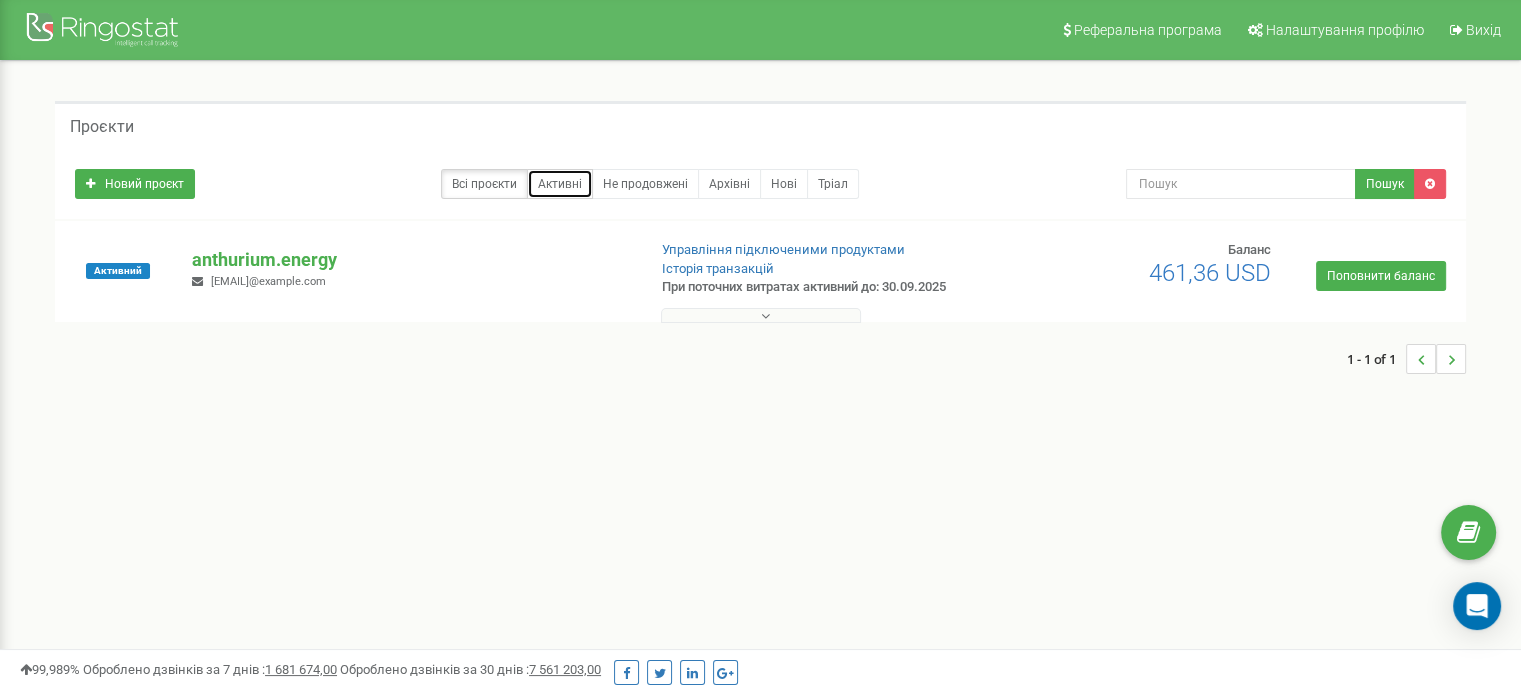 click on "Активні" at bounding box center [560, 184] 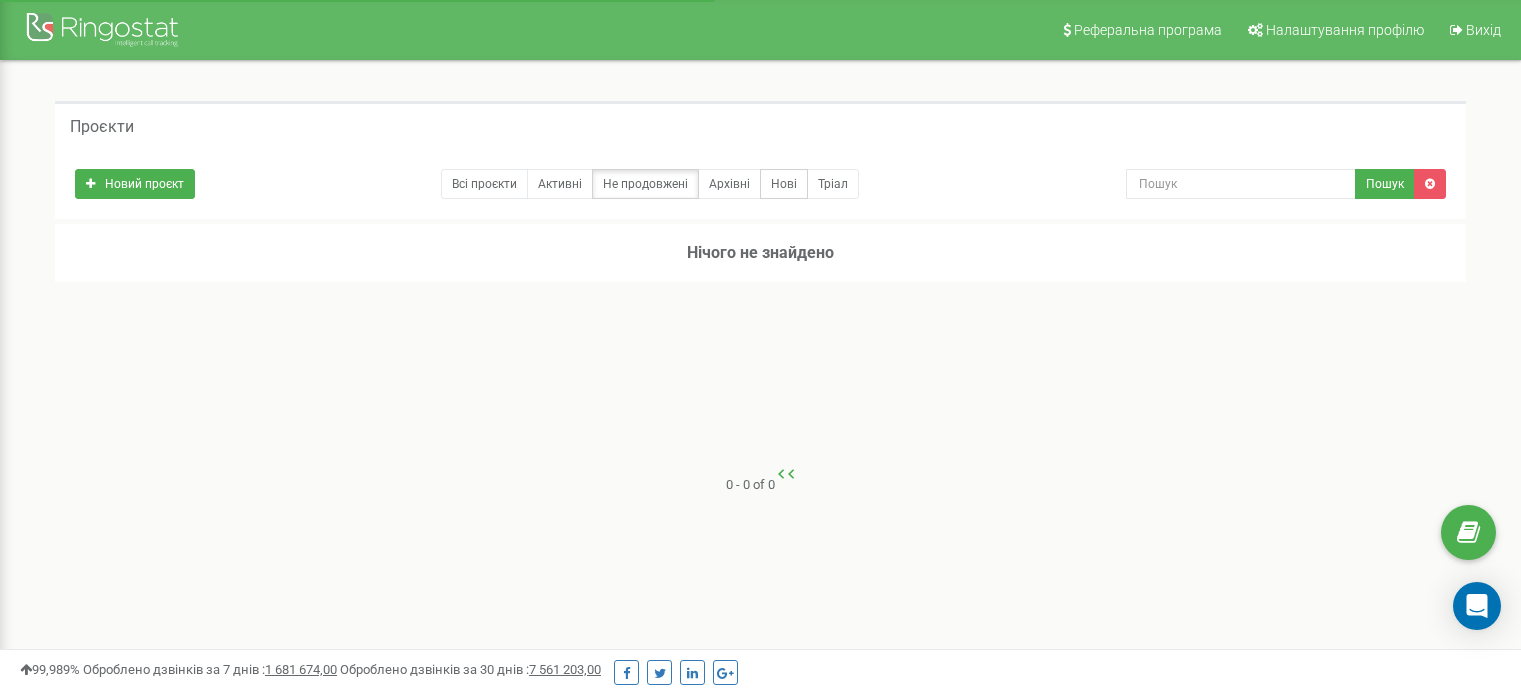 scroll, scrollTop: 0, scrollLeft: 0, axis: both 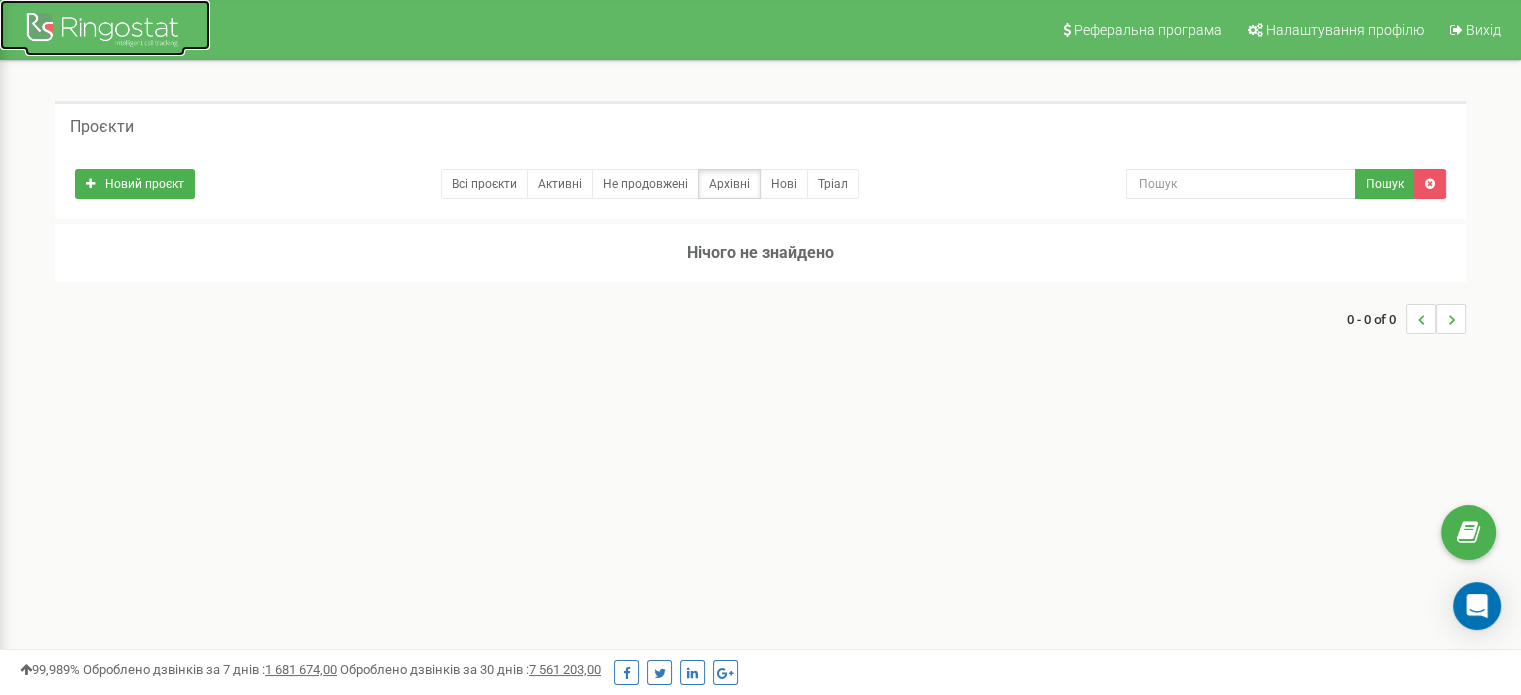 click at bounding box center (105, 32) 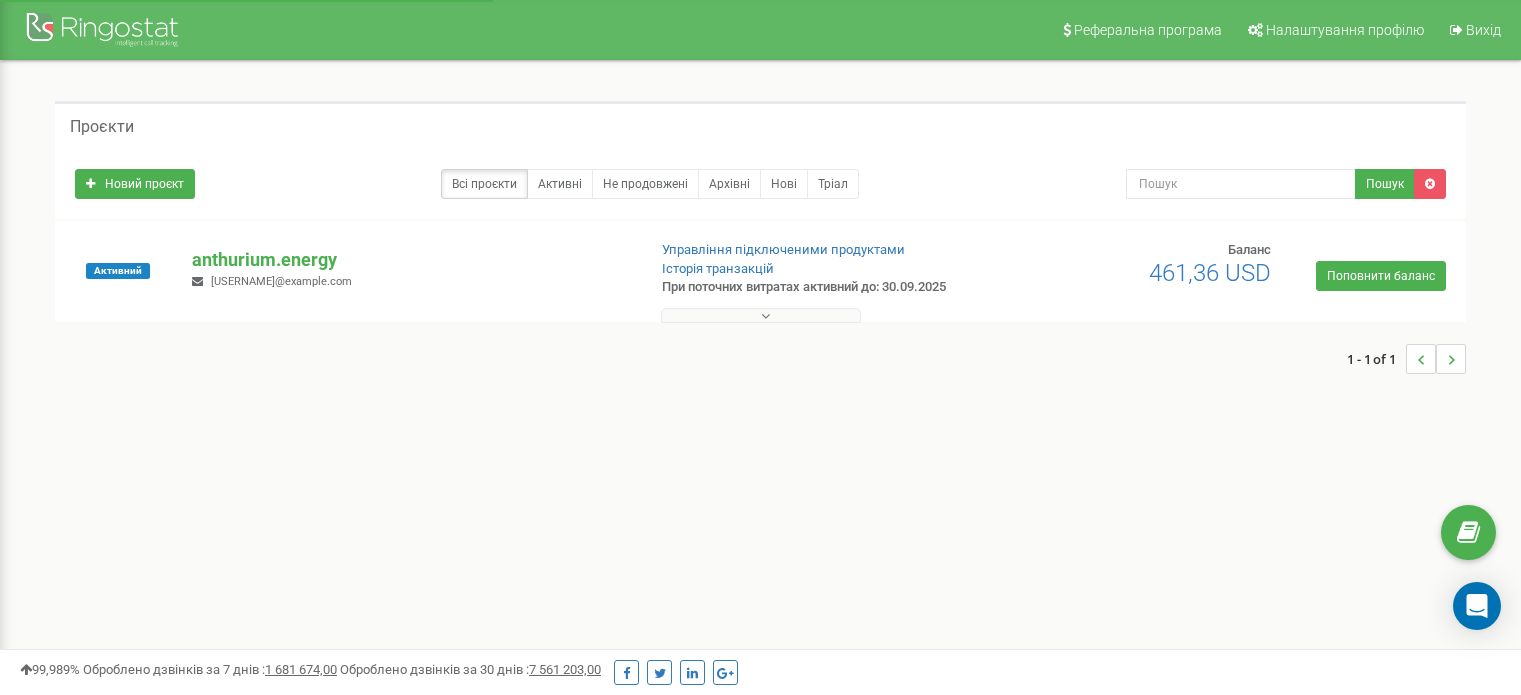 scroll, scrollTop: 0, scrollLeft: 0, axis: both 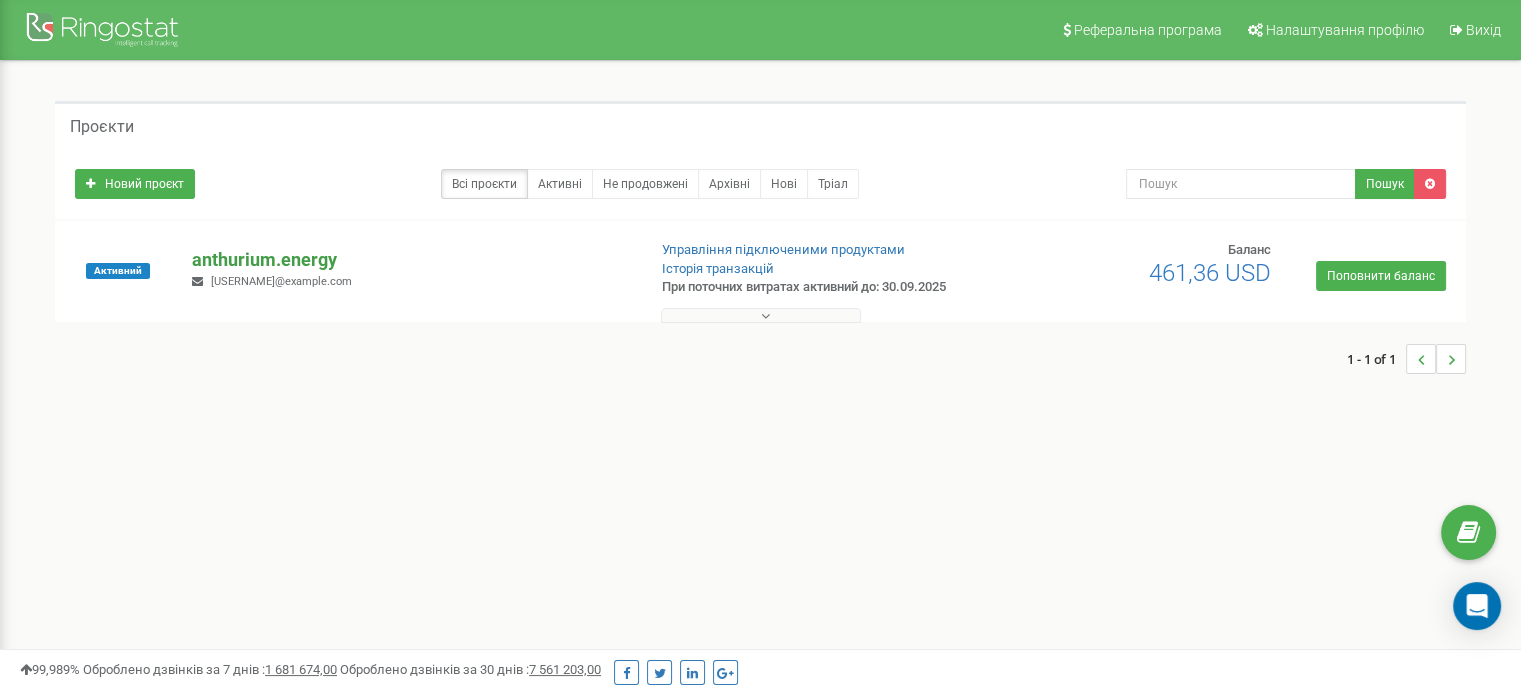 click on "anthurium.energy" at bounding box center [410, 260] 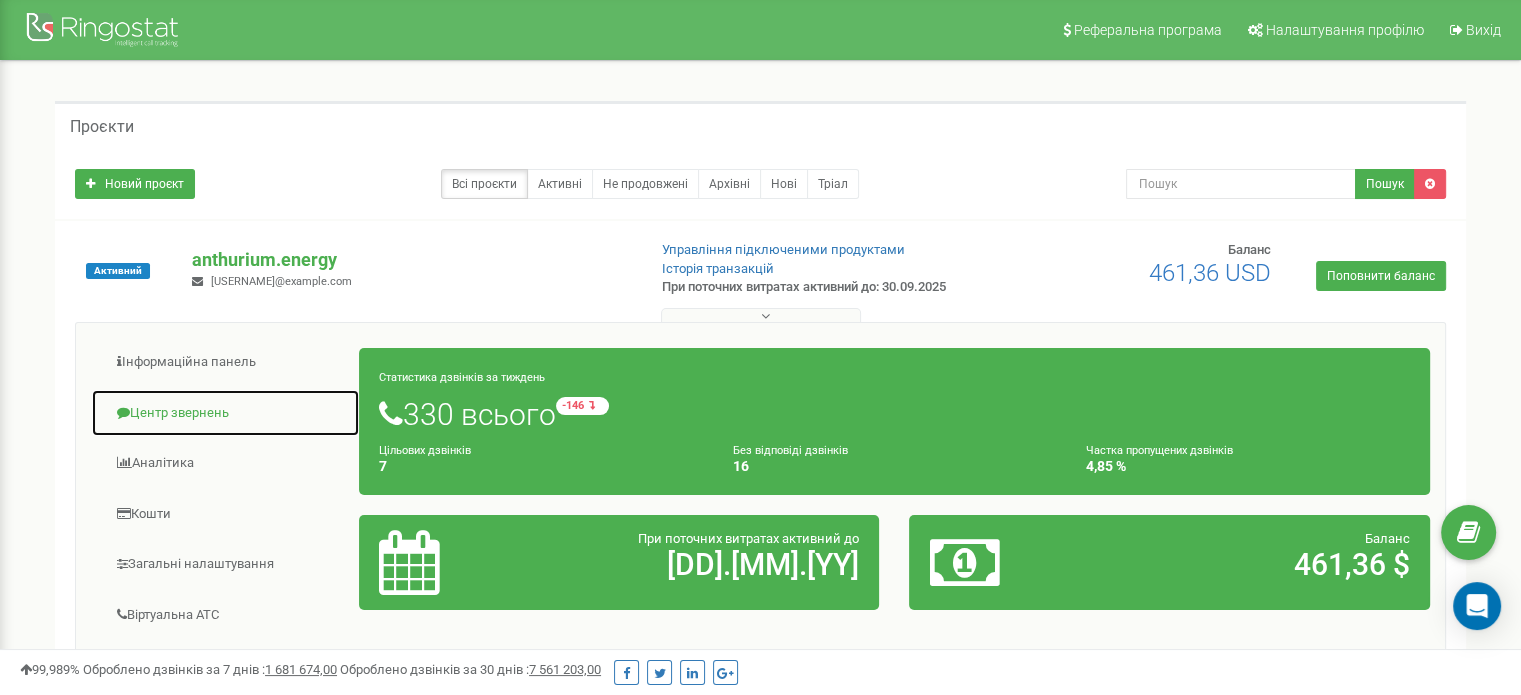 click on "Центр звернень" at bounding box center (225, 413) 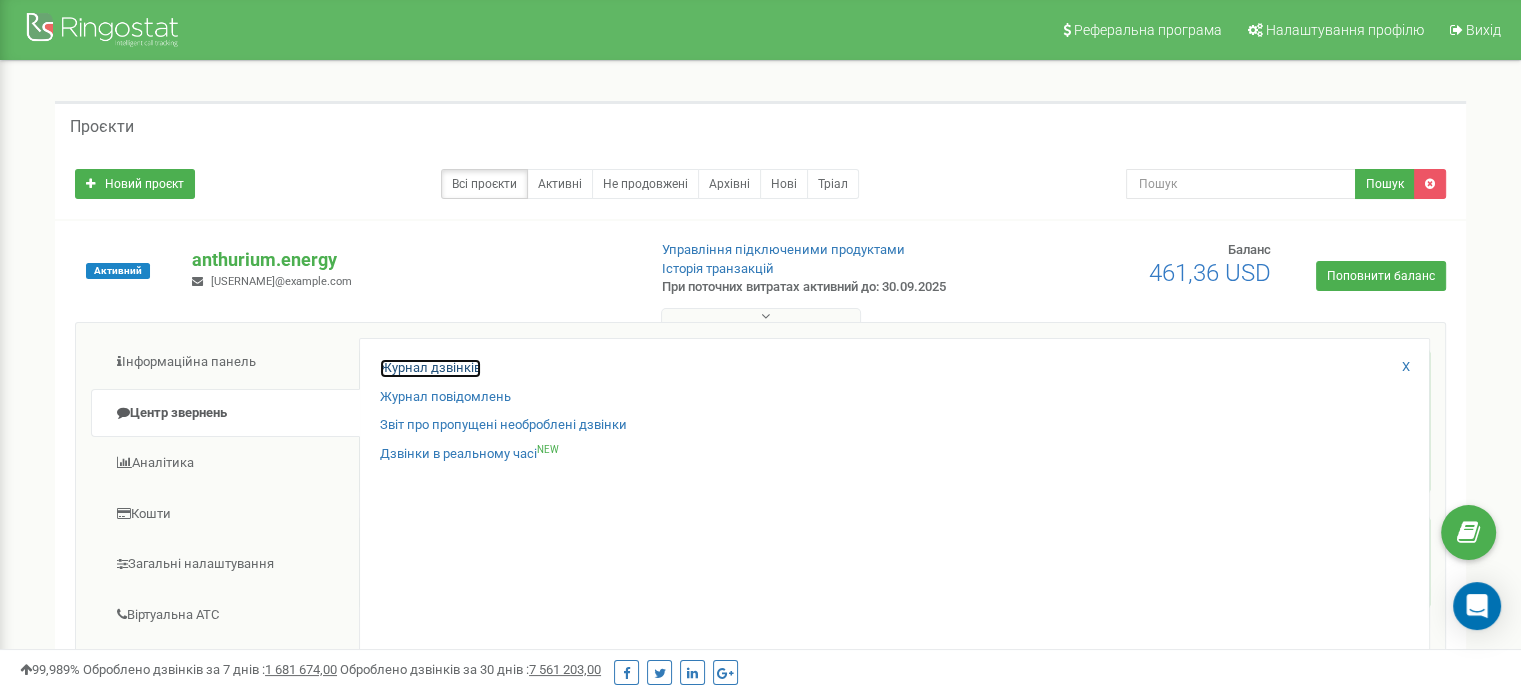 click on "Журнал дзвінків" at bounding box center (430, 368) 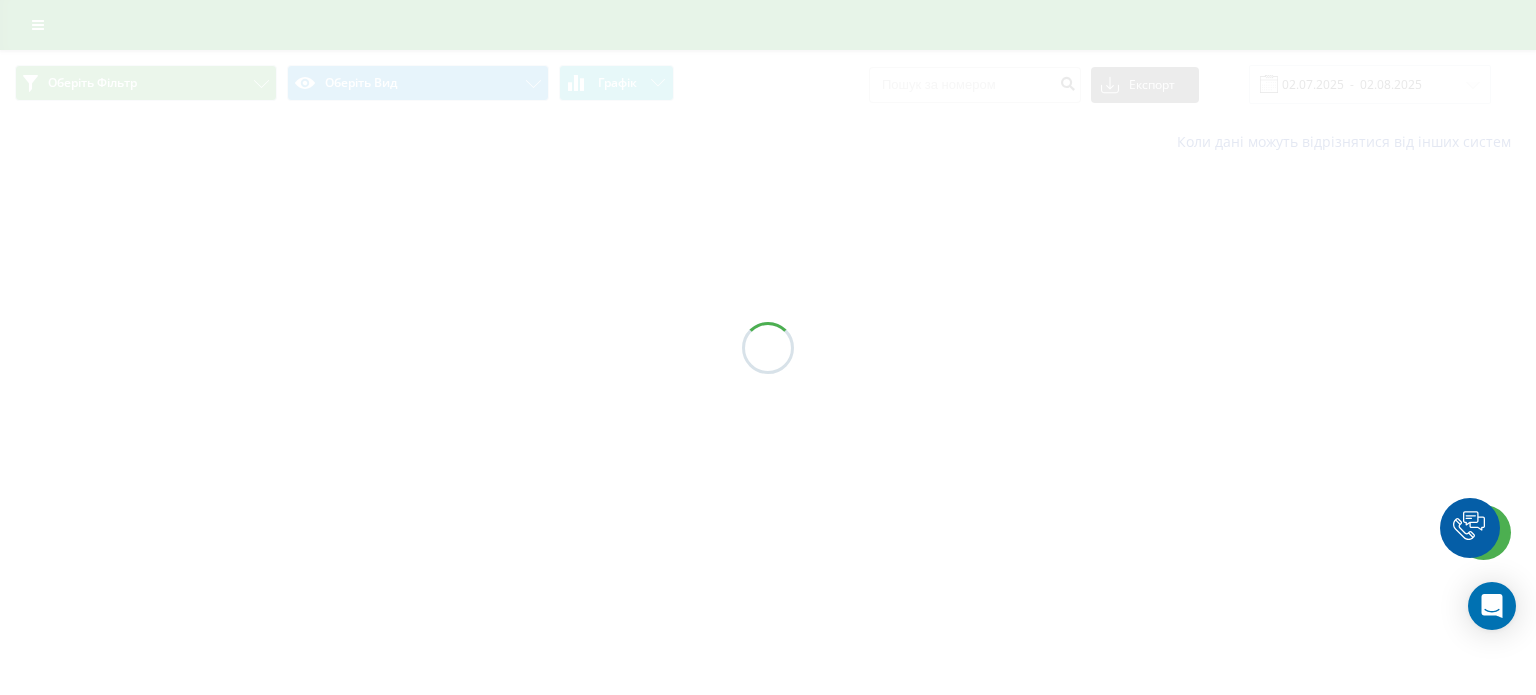 scroll, scrollTop: 0, scrollLeft: 0, axis: both 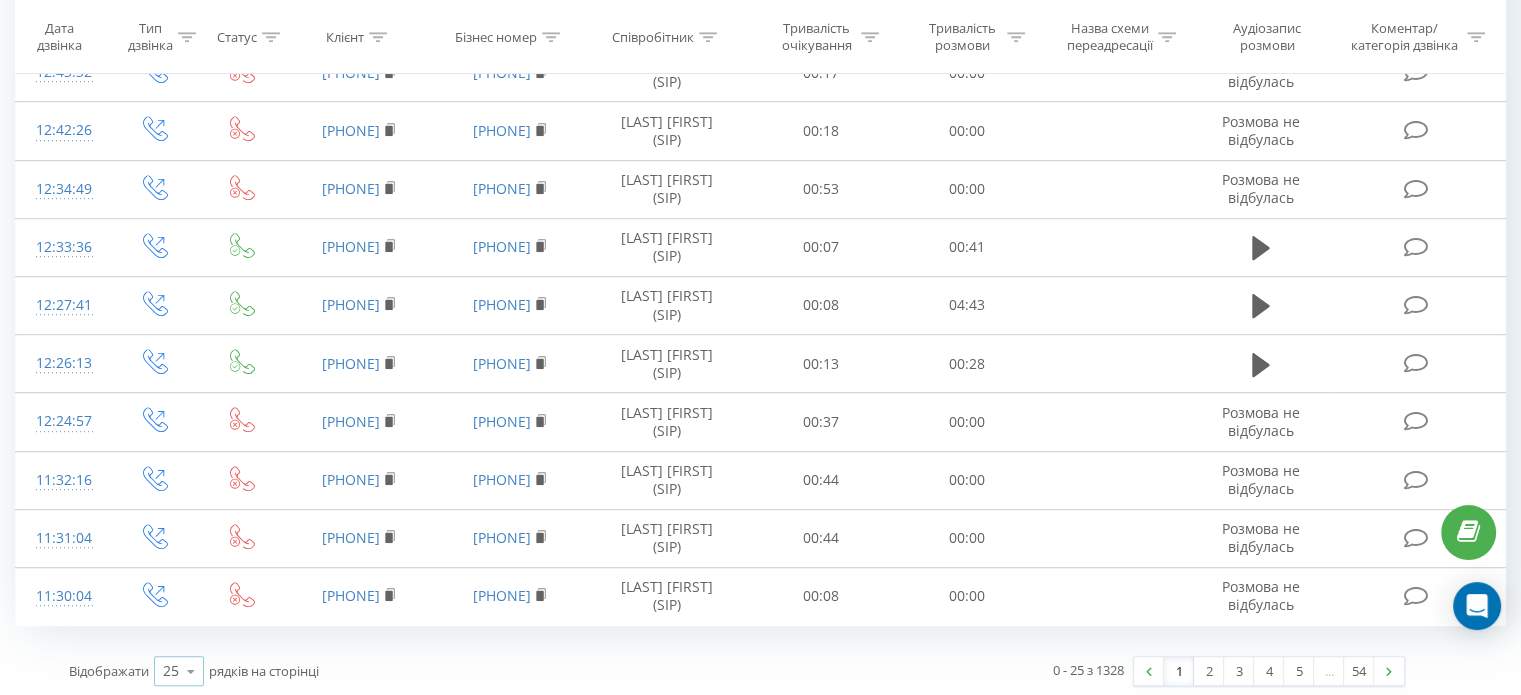 click at bounding box center (191, 671) 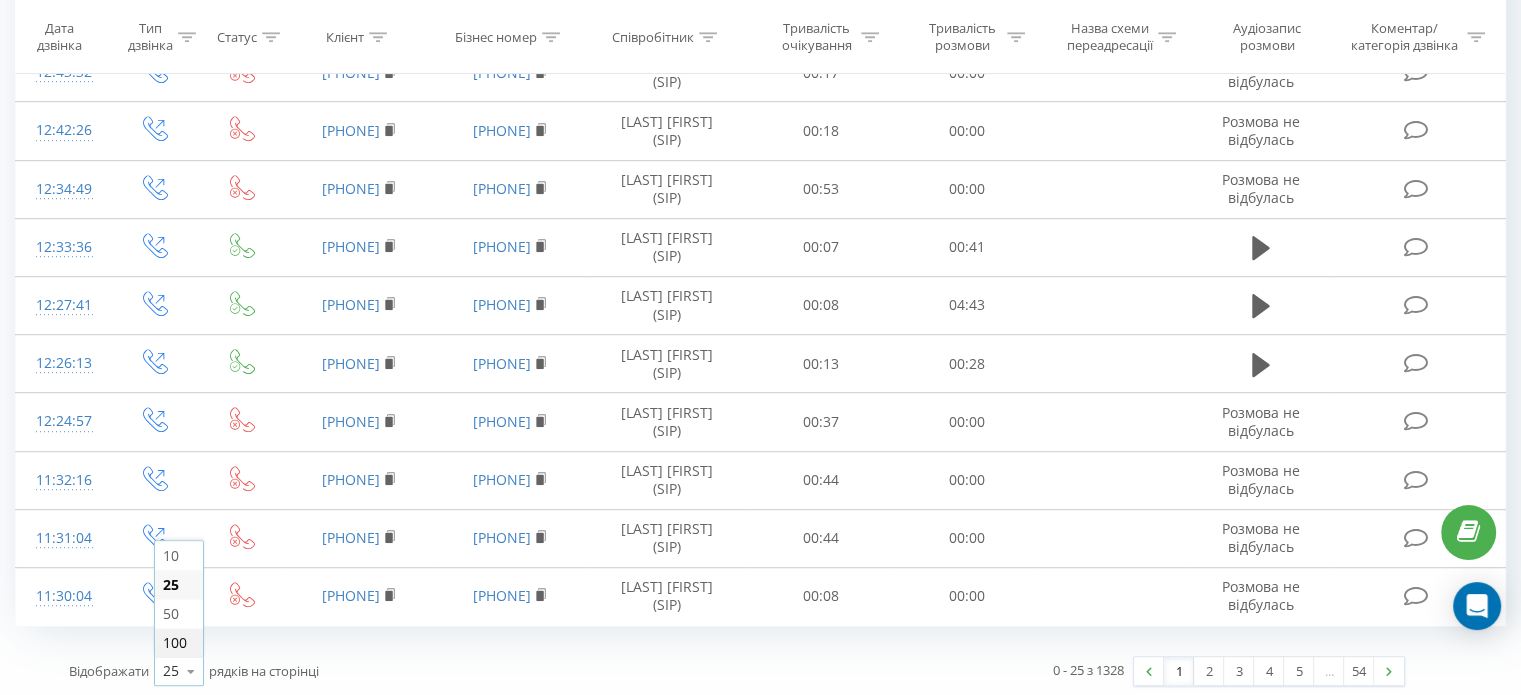 click on "100" at bounding box center (175, 642) 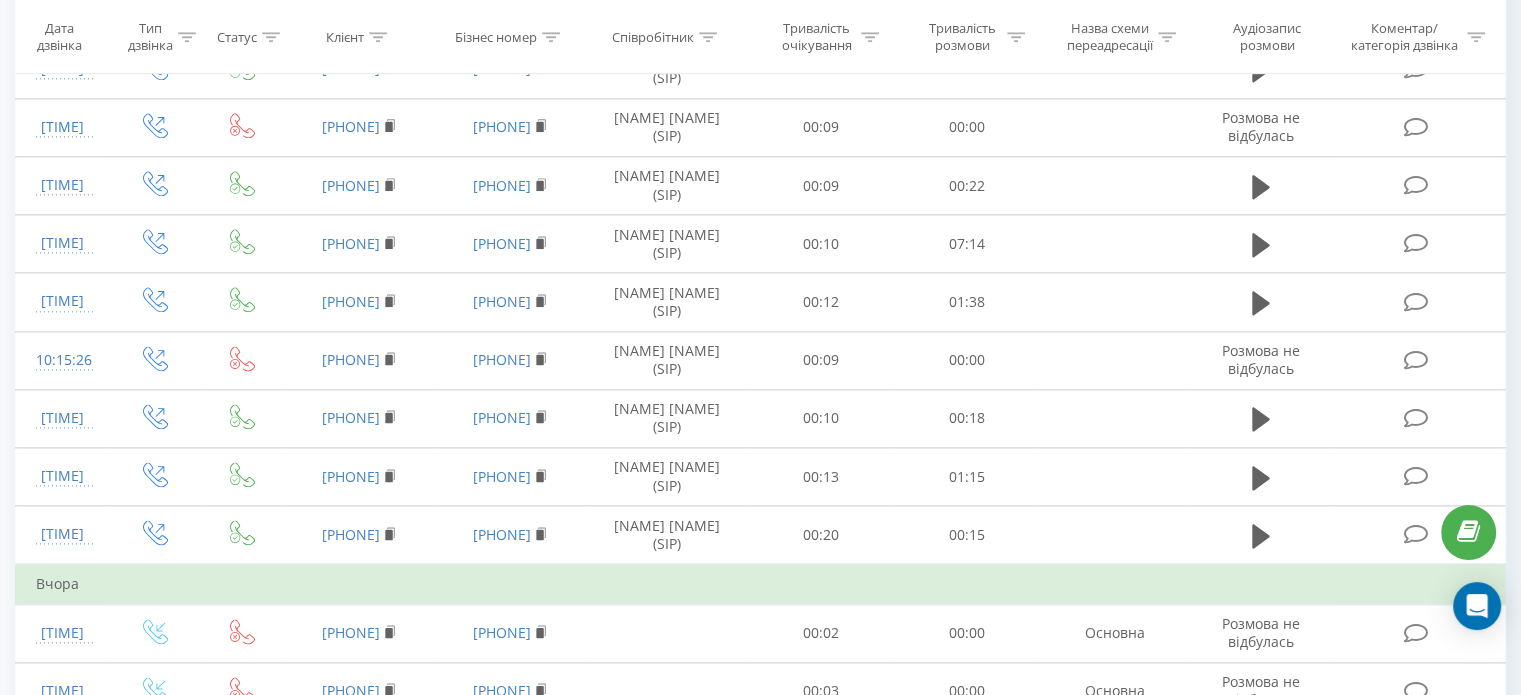 scroll, scrollTop: 2228, scrollLeft: 0, axis: vertical 